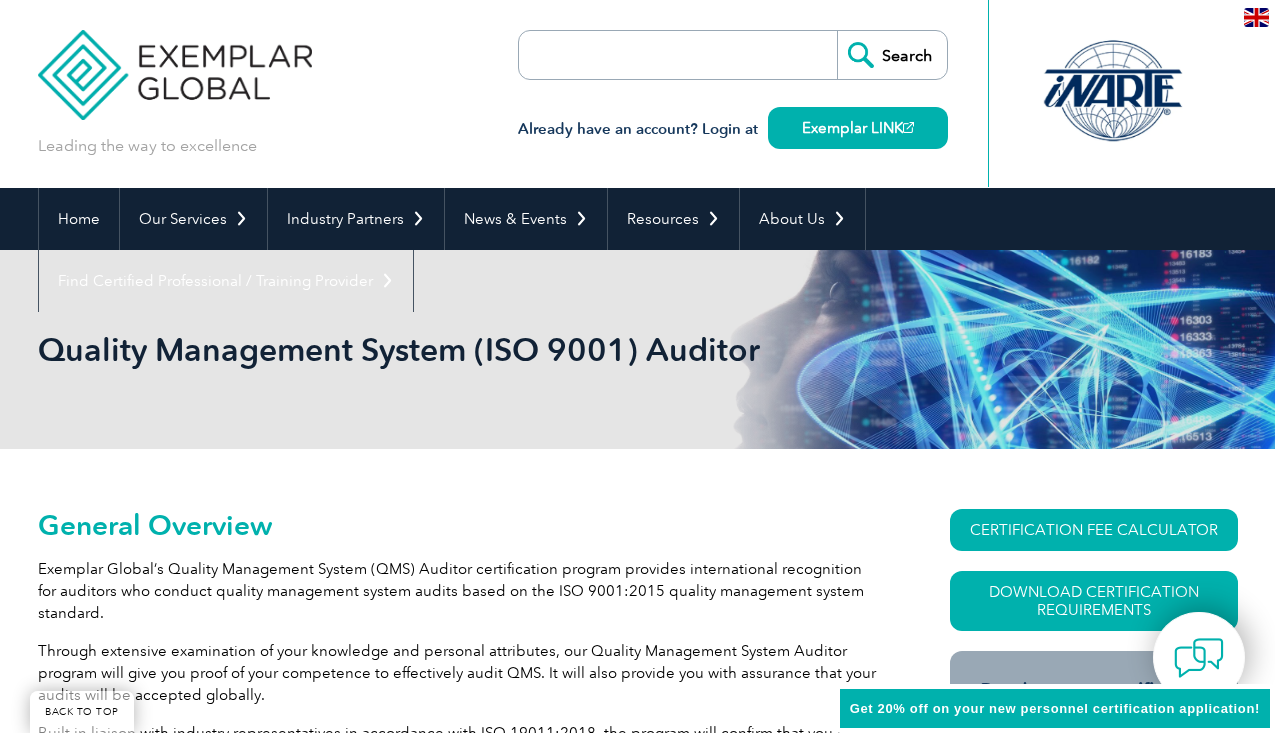 scroll, scrollTop: 200, scrollLeft: 0, axis: vertical 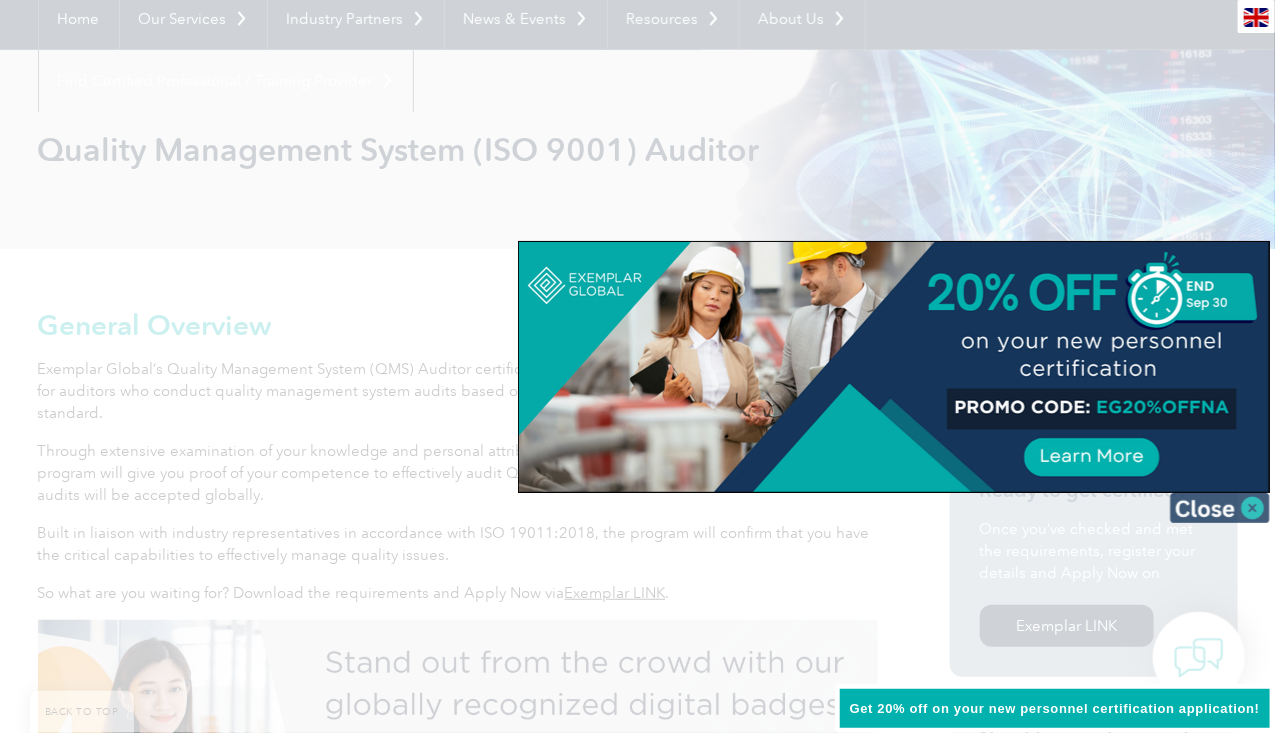 click at bounding box center (1220, 508) 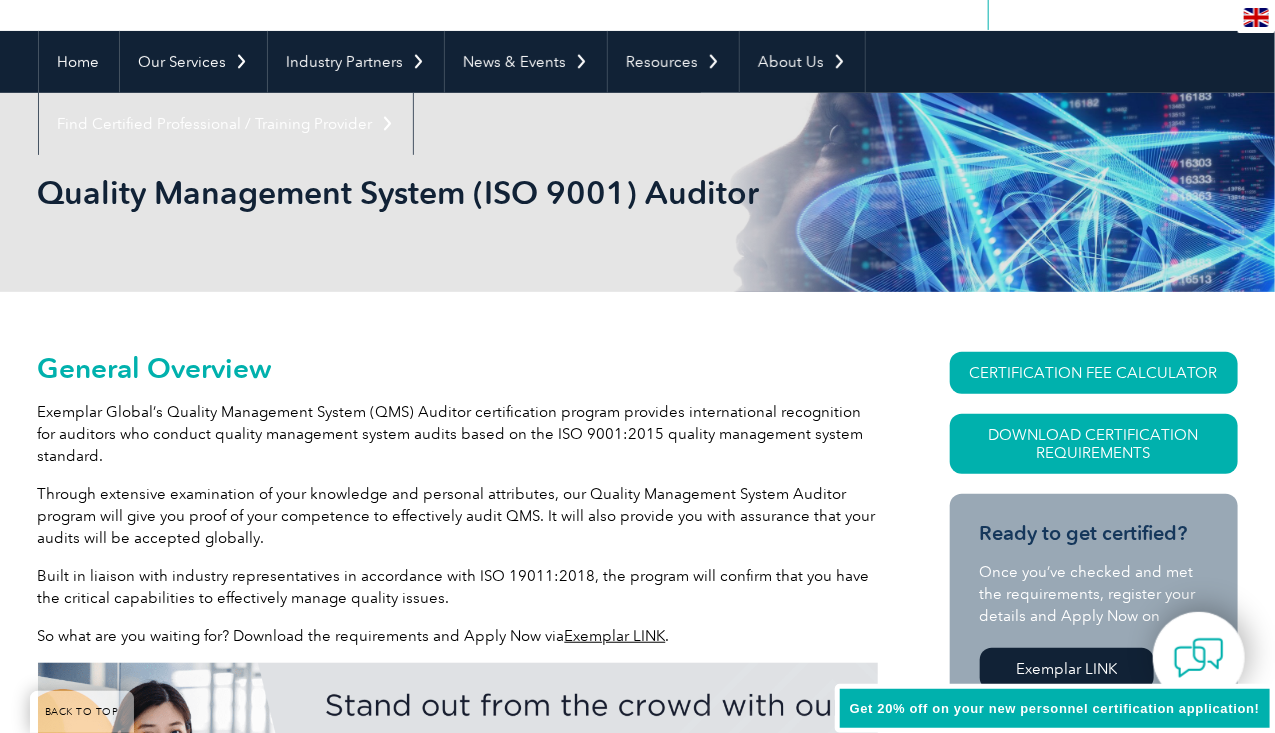 scroll, scrollTop: 200, scrollLeft: 0, axis: vertical 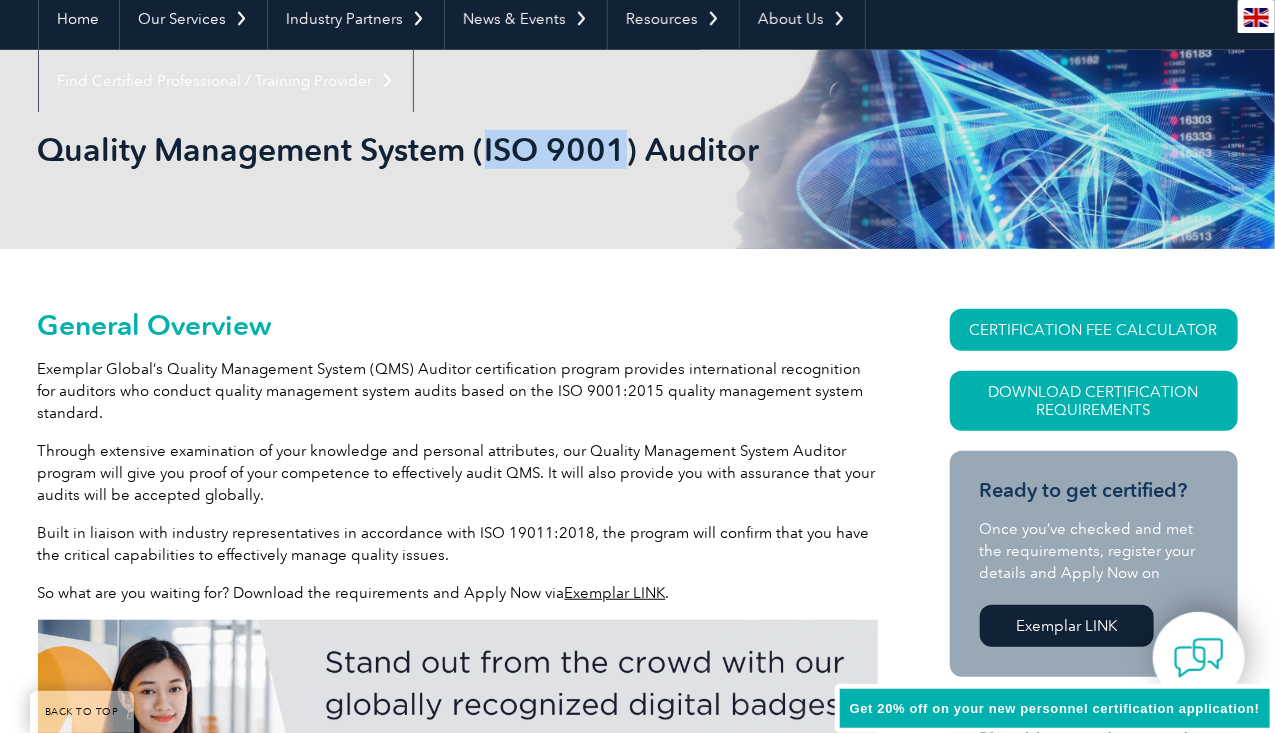 drag, startPoint x: 488, startPoint y: 151, endPoint x: 620, endPoint y: 151, distance: 132 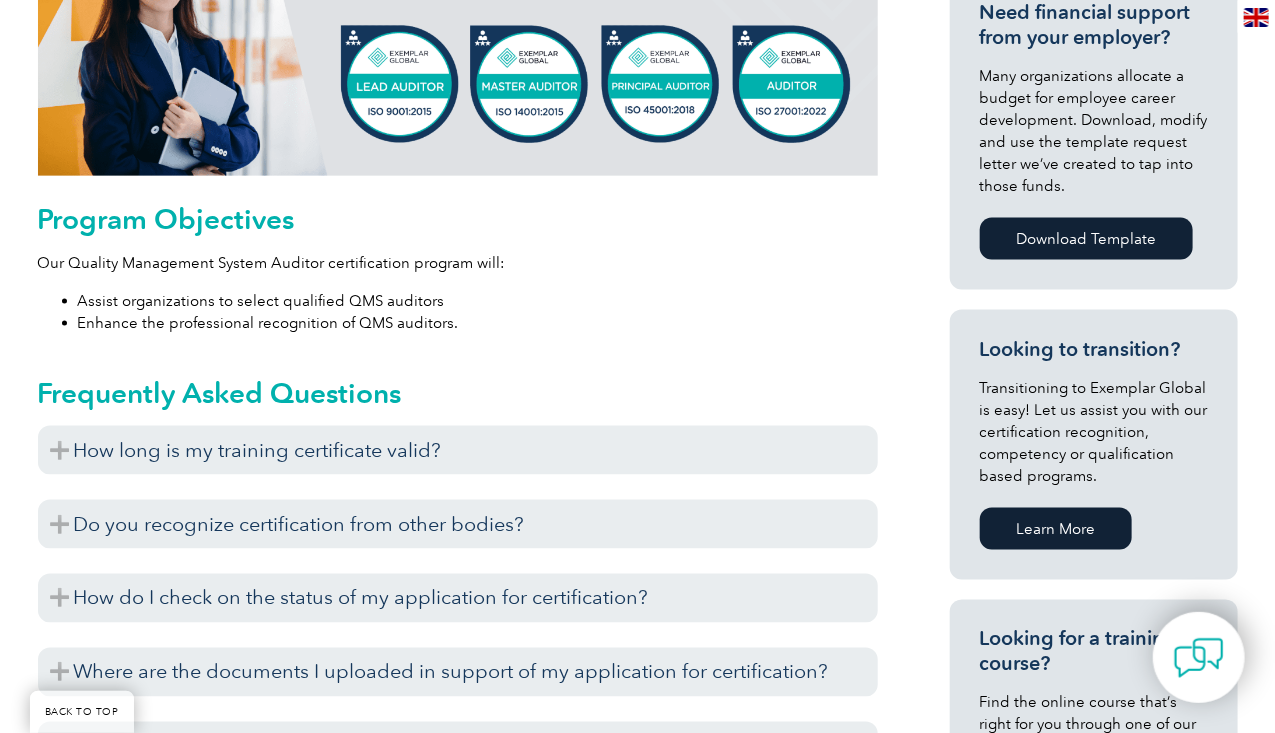 scroll, scrollTop: 1000, scrollLeft: 0, axis: vertical 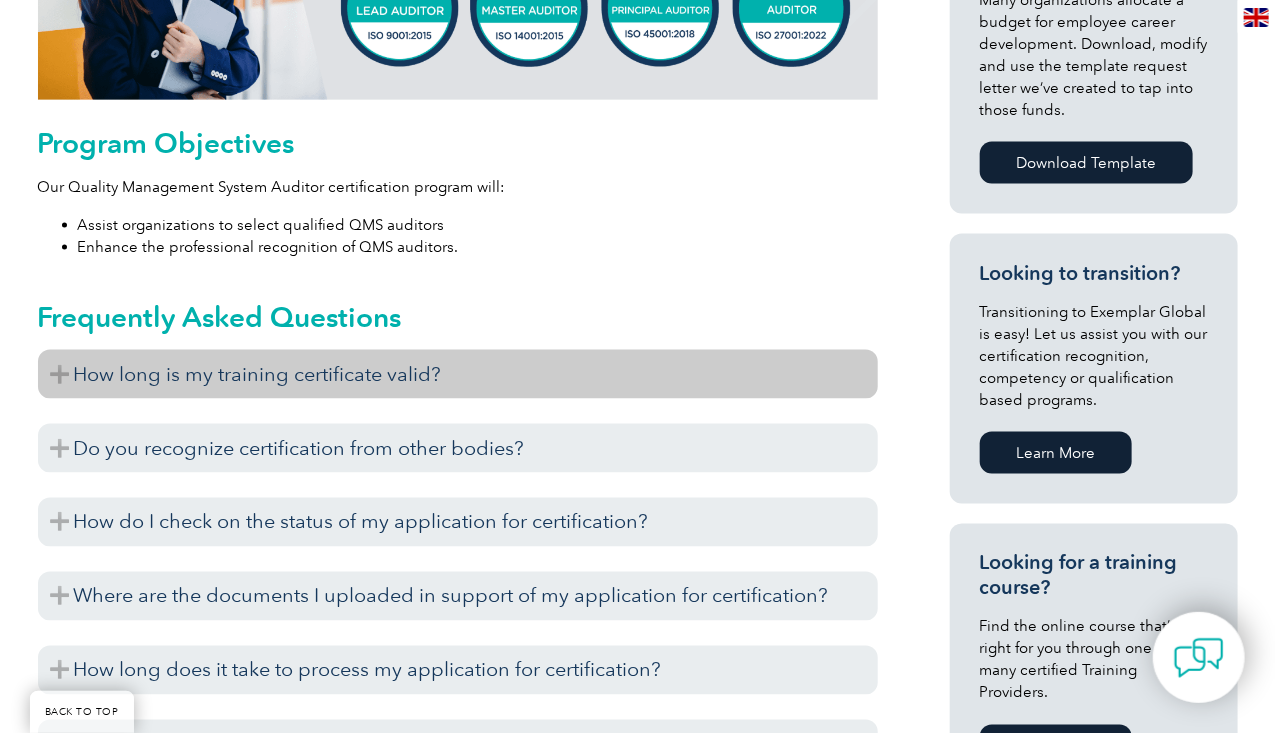 click on "How long is my training certificate valid?" at bounding box center [458, 374] 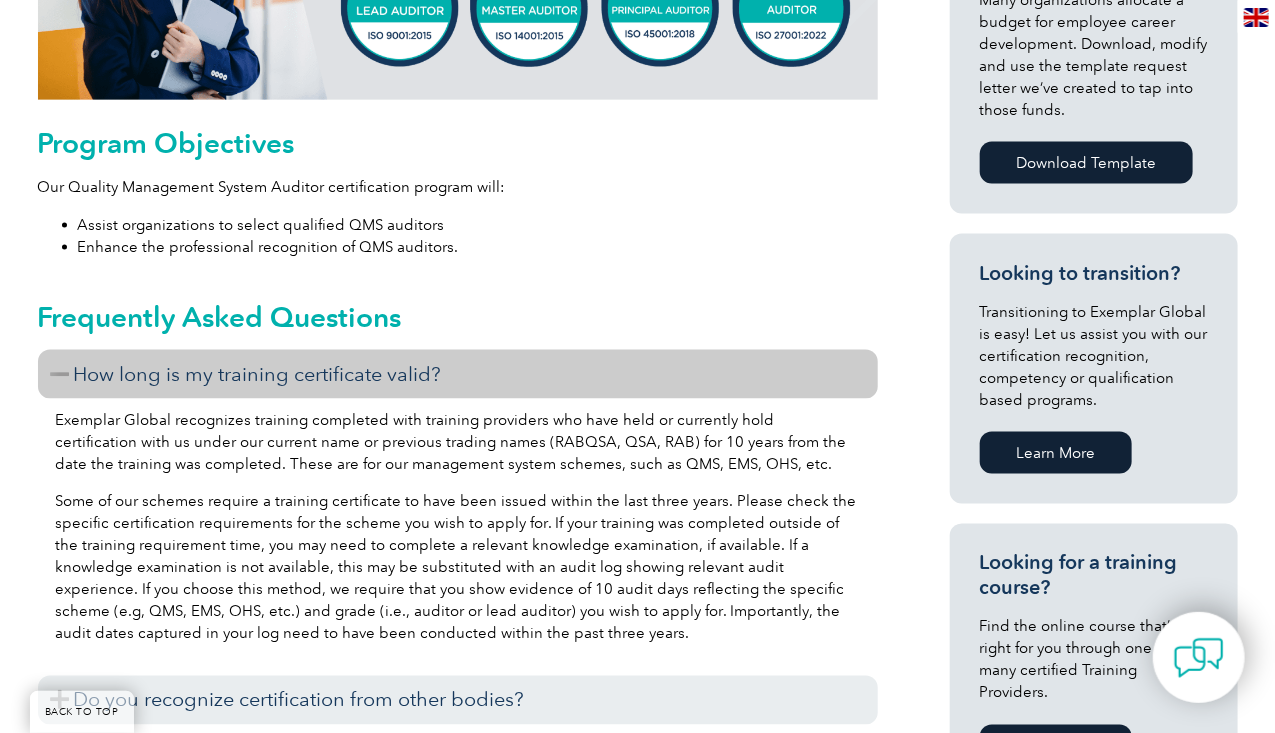 click on "How long is my training certificate valid?" at bounding box center [458, 374] 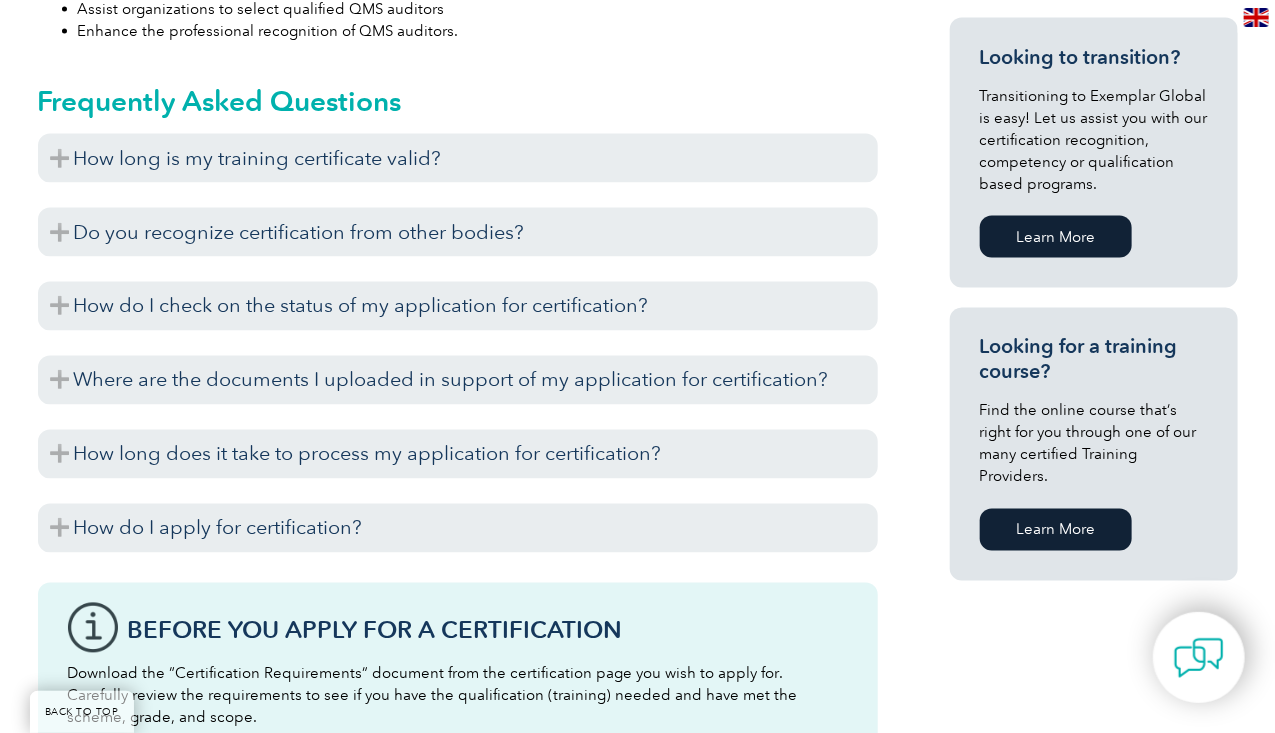 scroll, scrollTop: 1100, scrollLeft: 0, axis: vertical 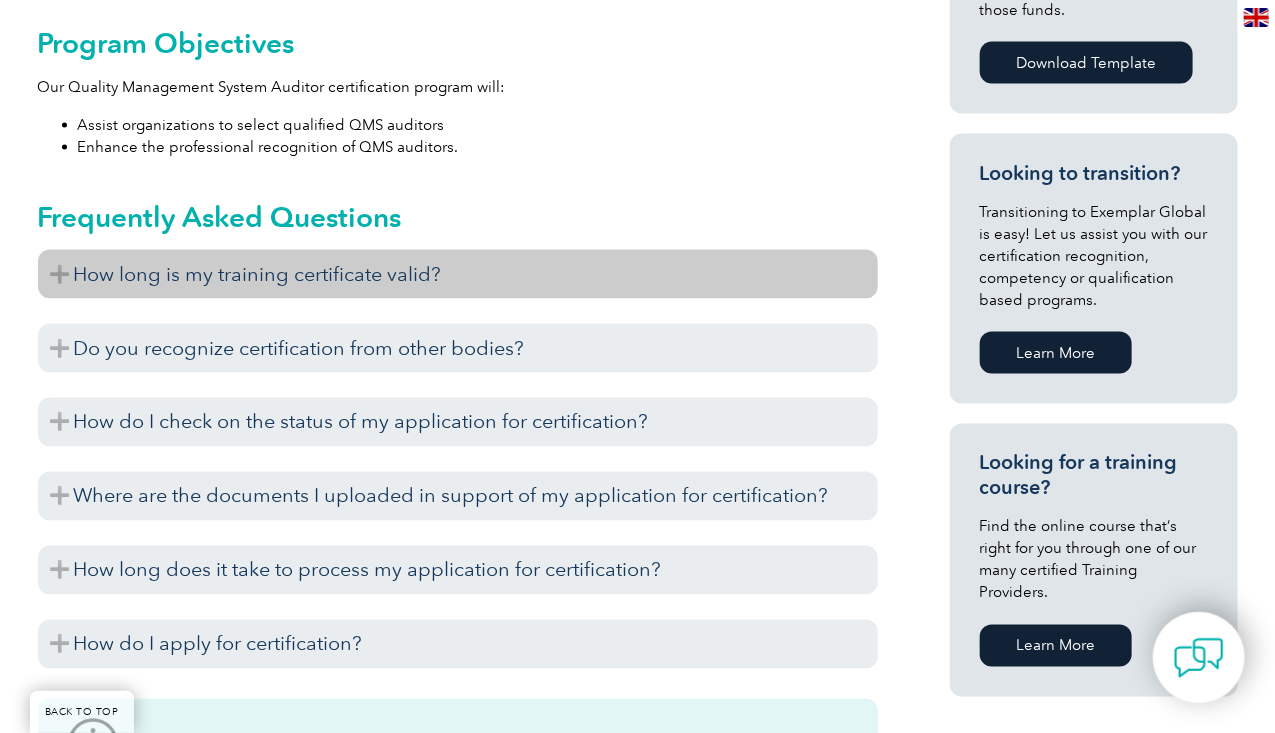 click on "How long is my training certificate valid?" at bounding box center [458, 274] 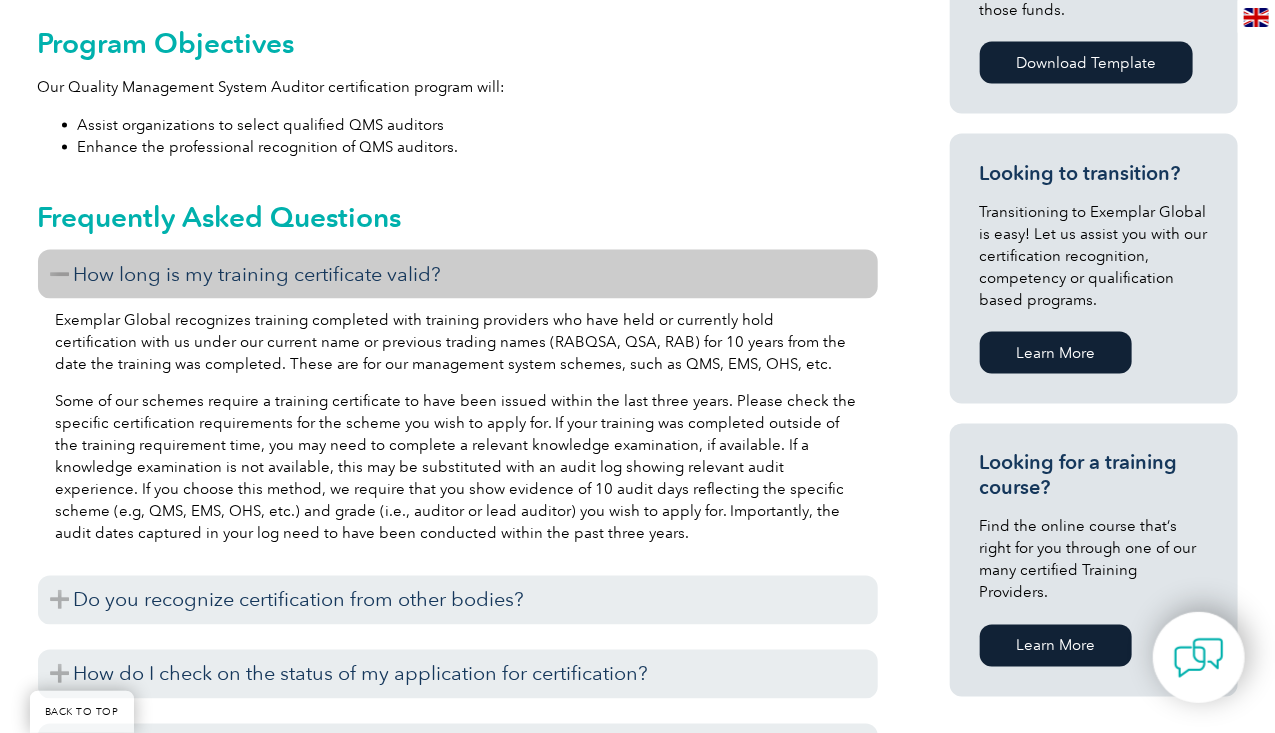 click on "How long is my training certificate valid?" at bounding box center [458, 274] 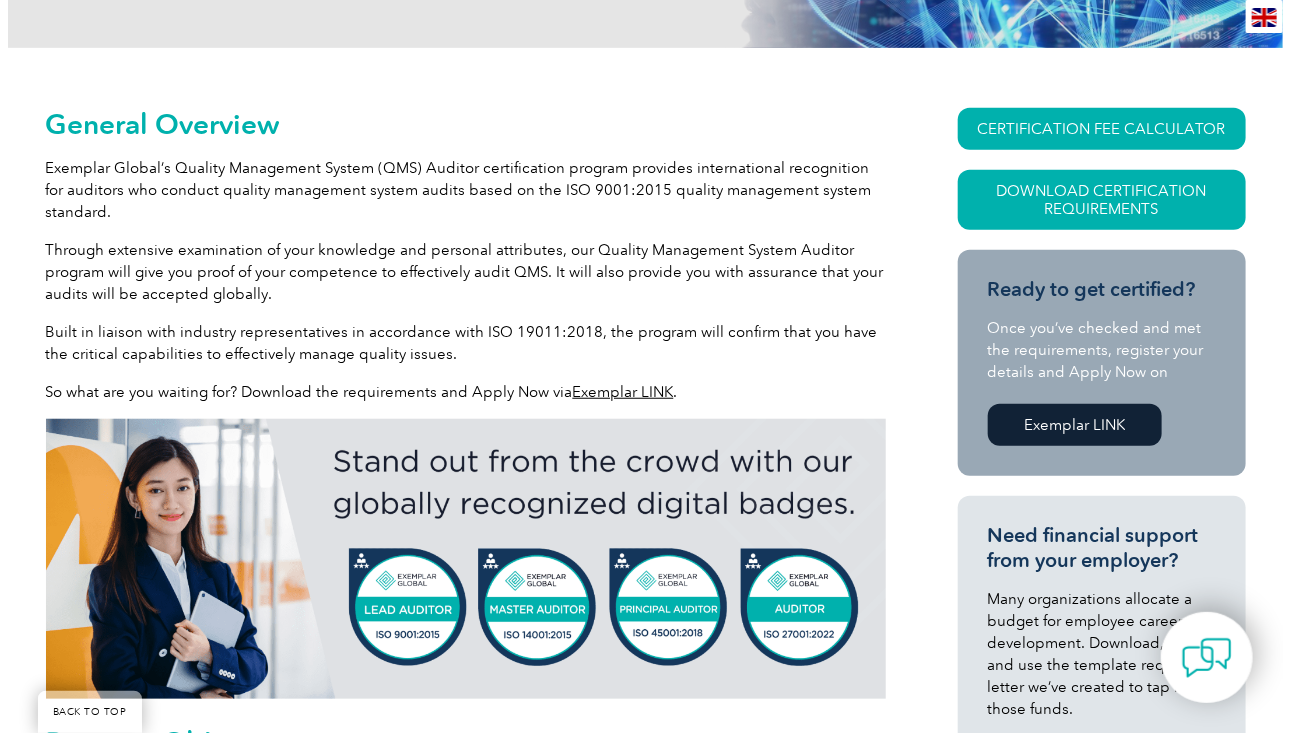 scroll, scrollTop: 400, scrollLeft: 0, axis: vertical 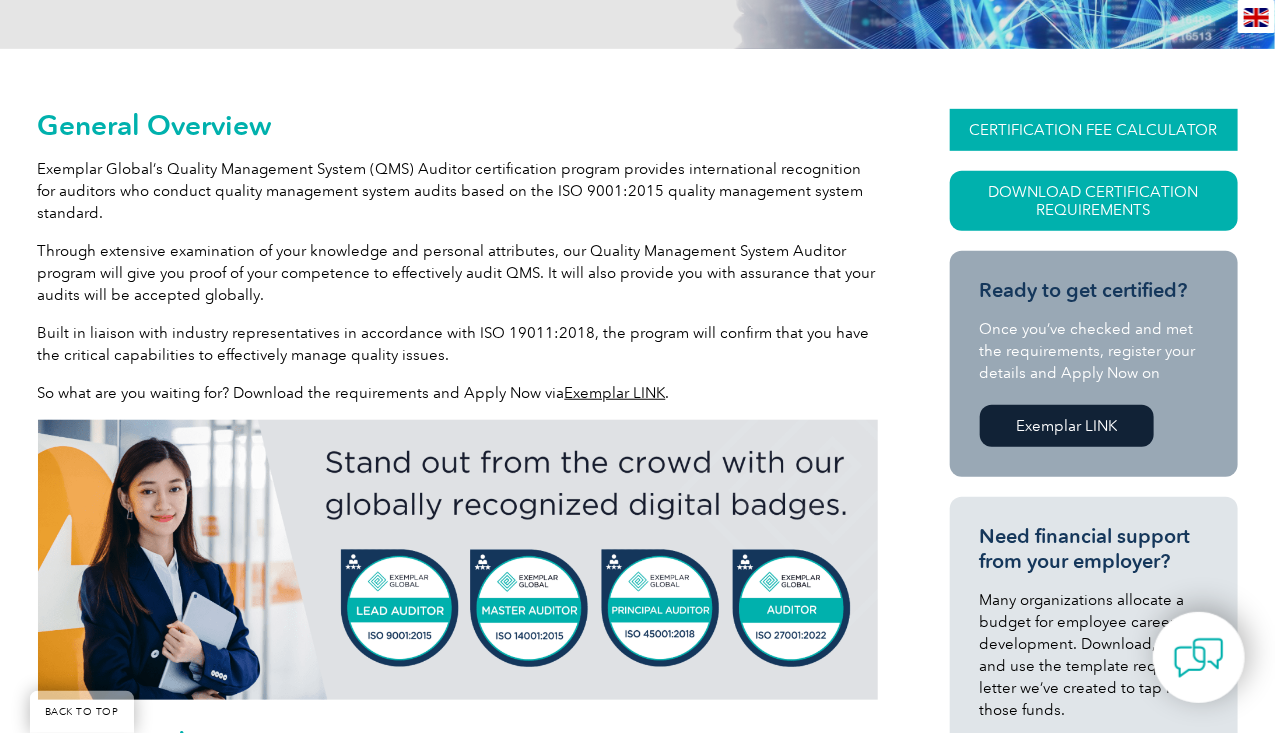 click on "CERTIFICATION FEE CALCULATOR" at bounding box center [1094, 130] 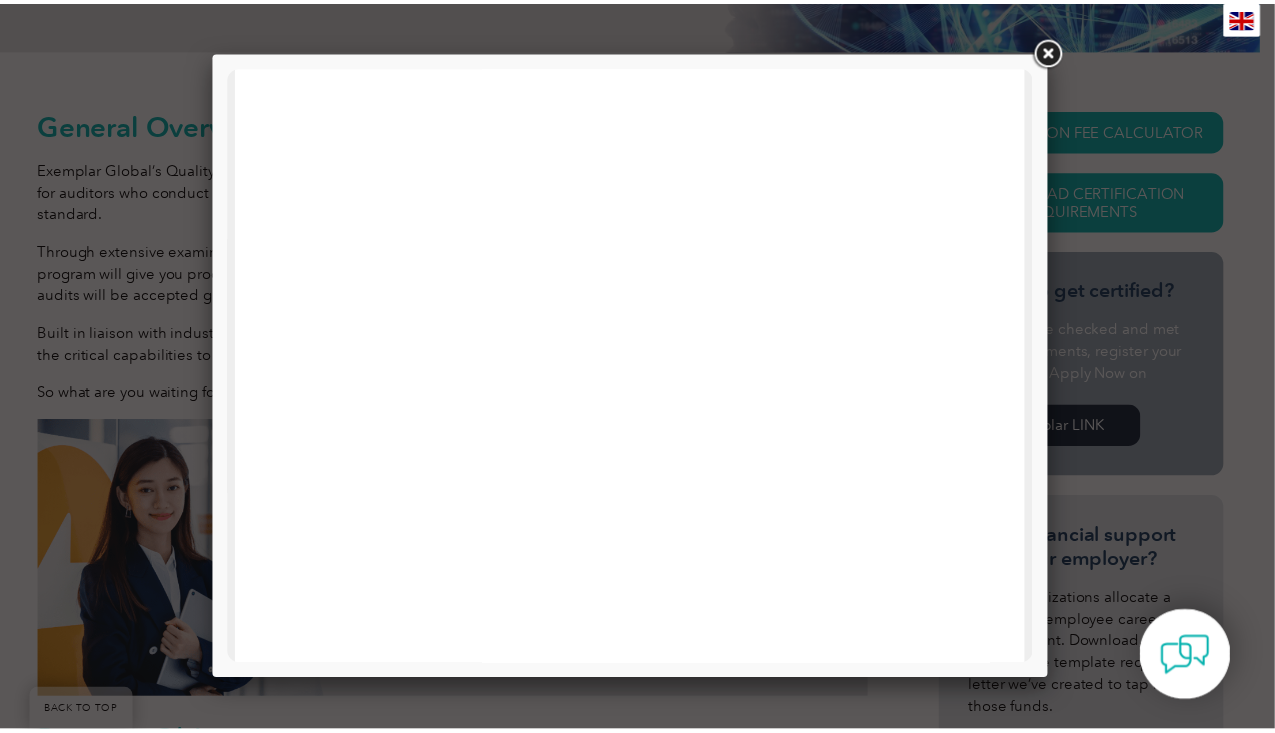 scroll, scrollTop: 700, scrollLeft: 0, axis: vertical 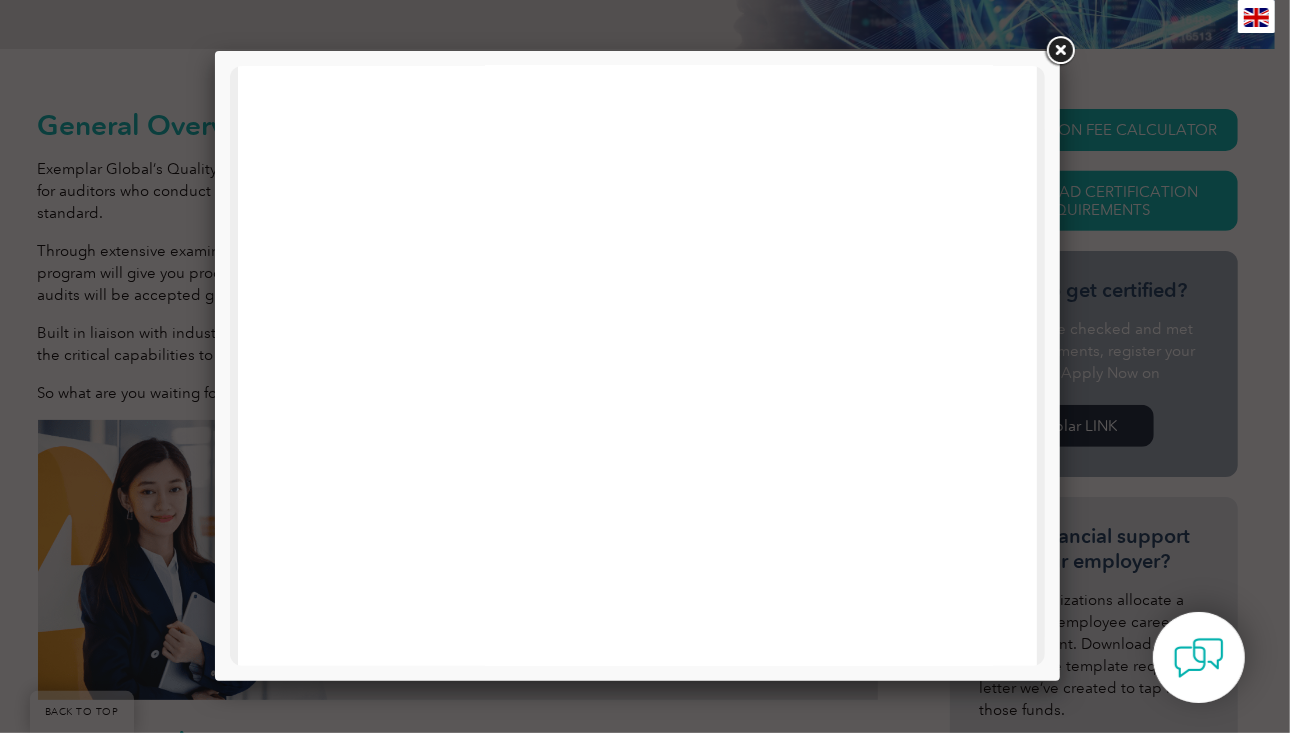click at bounding box center [1060, 51] 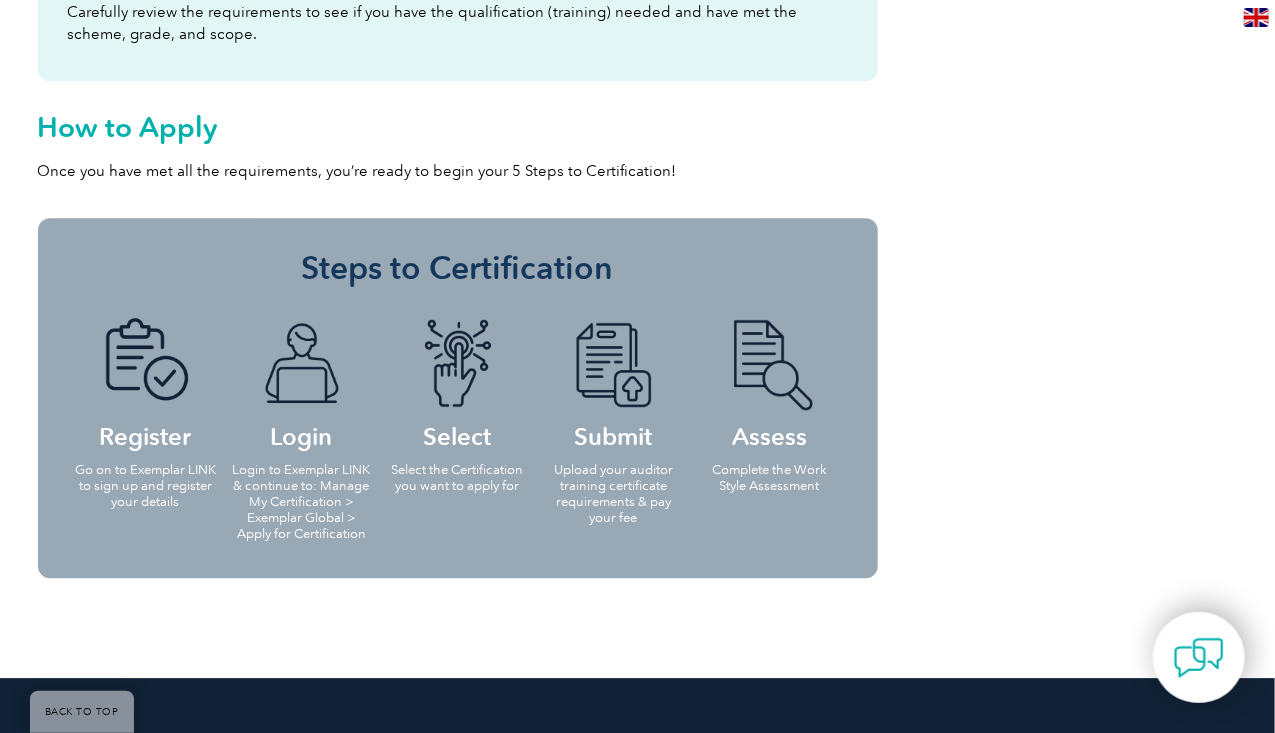 scroll, scrollTop: 2200, scrollLeft: 0, axis: vertical 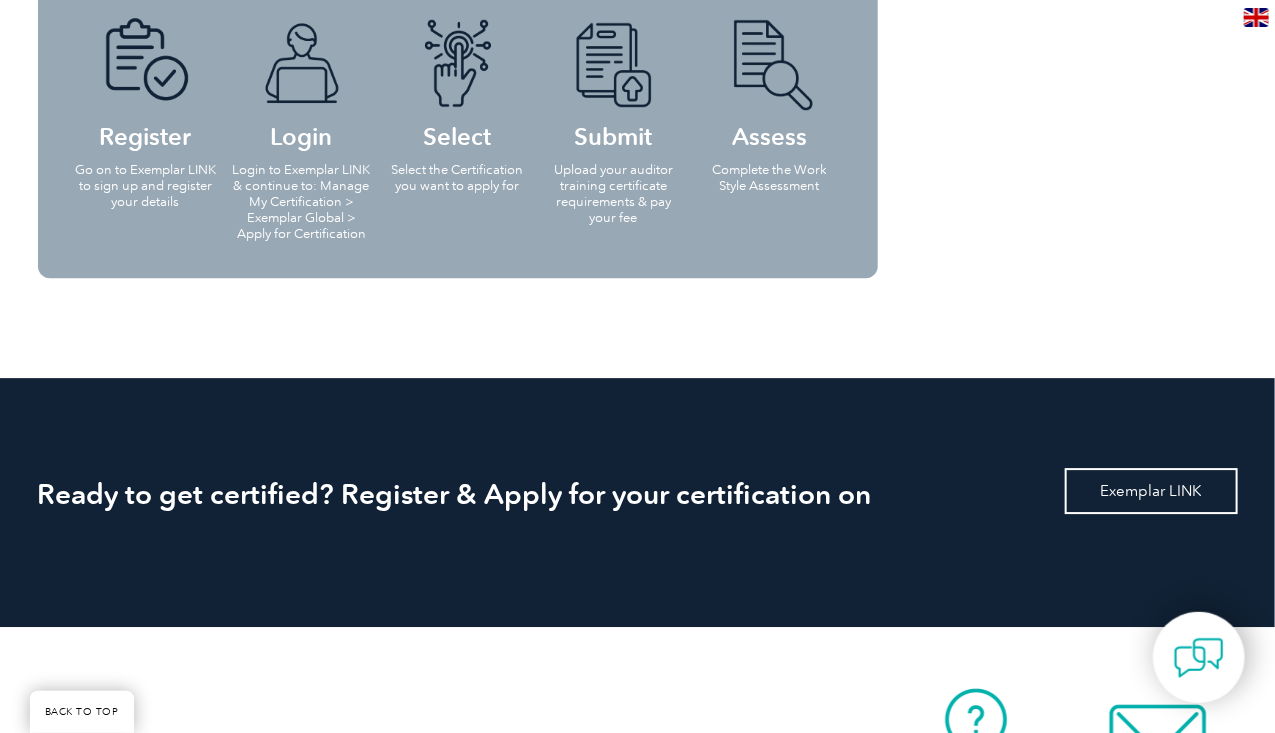 click on "Exemplar LINK" at bounding box center (1151, 491) 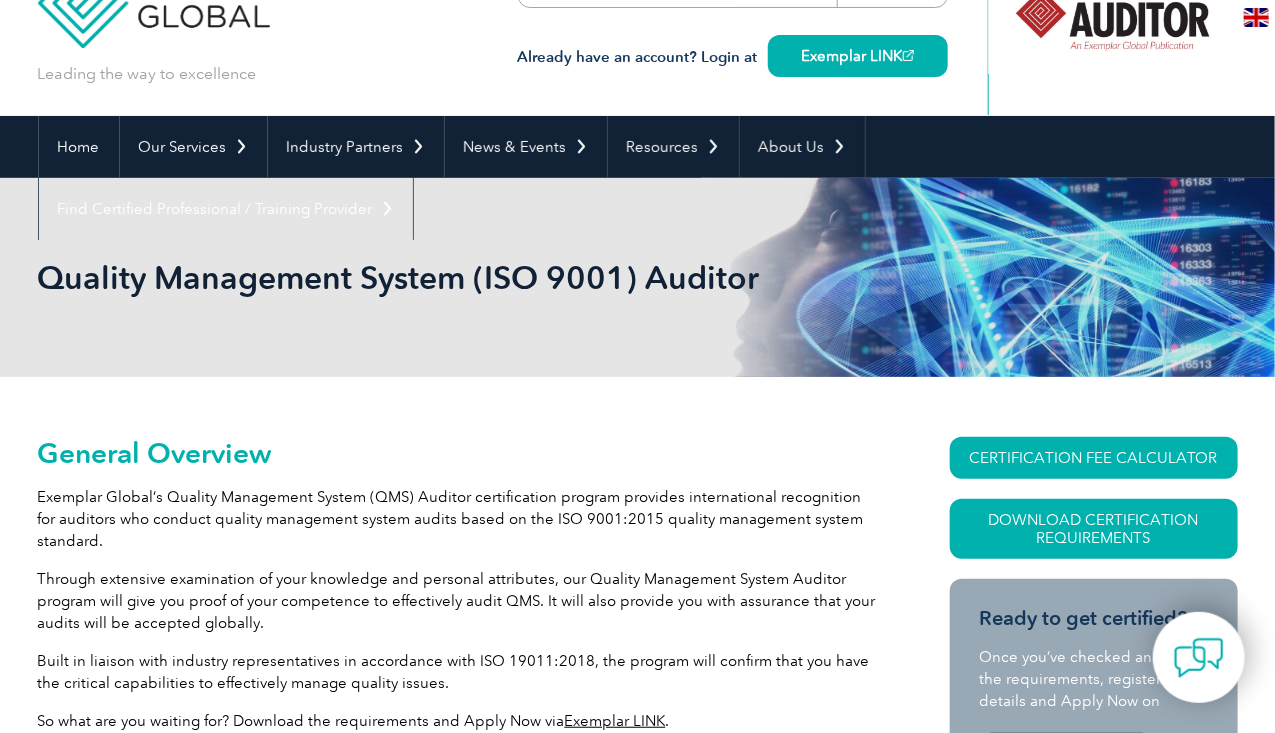 scroll, scrollTop: 0, scrollLeft: 0, axis: both 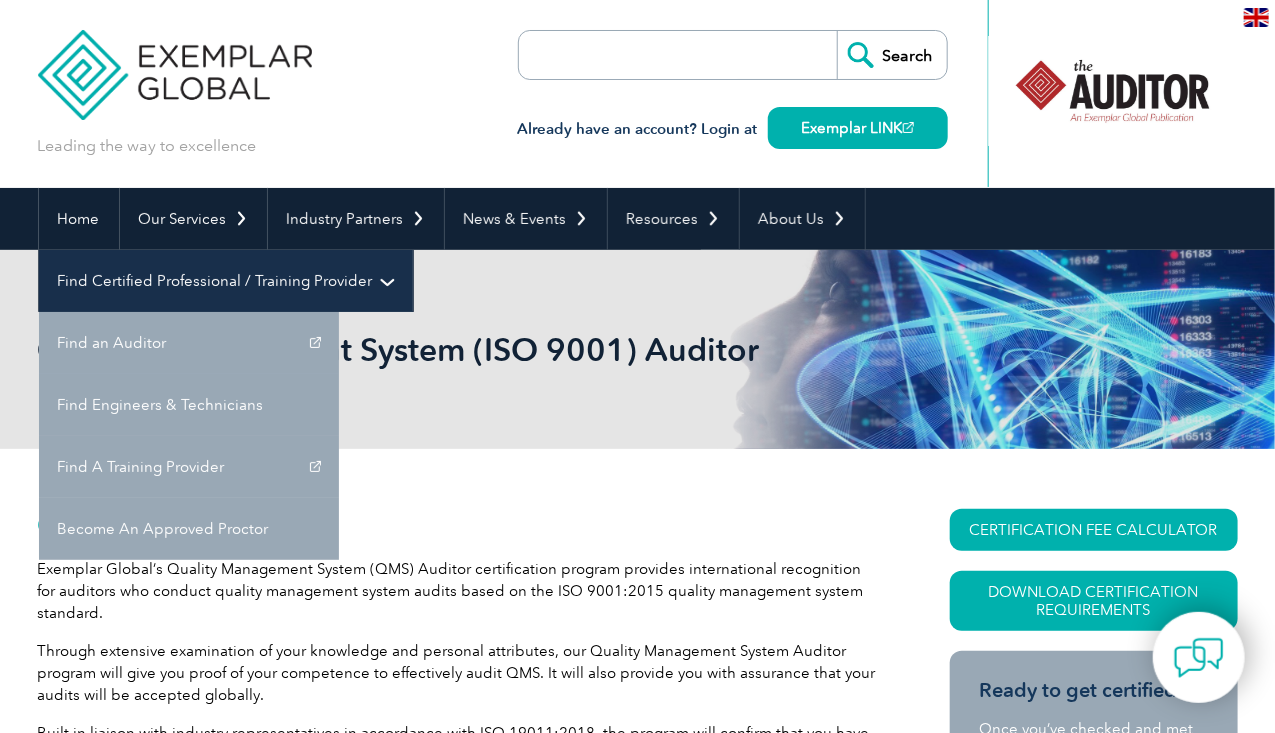 click on "Find Certified Professional / Training Provider" at bounding box center [226, 281] 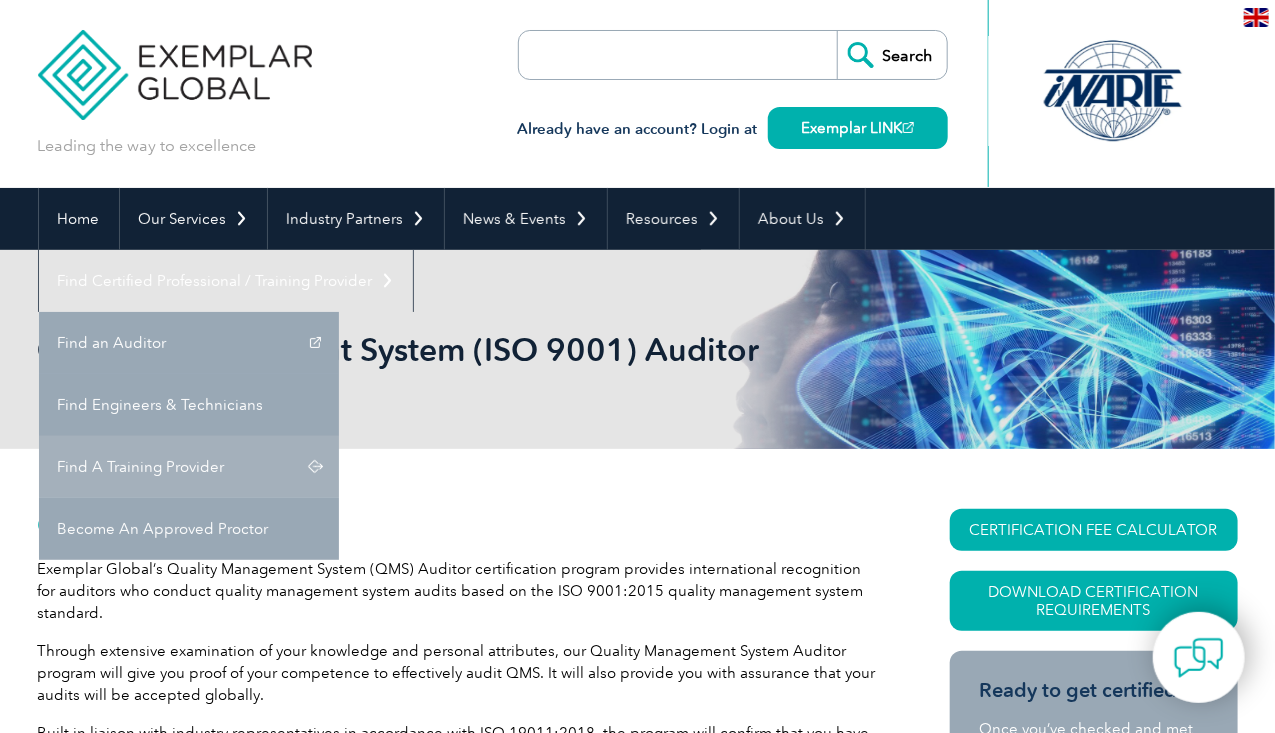 click on "Find A Training Provider" at bounding box center (189, 467) 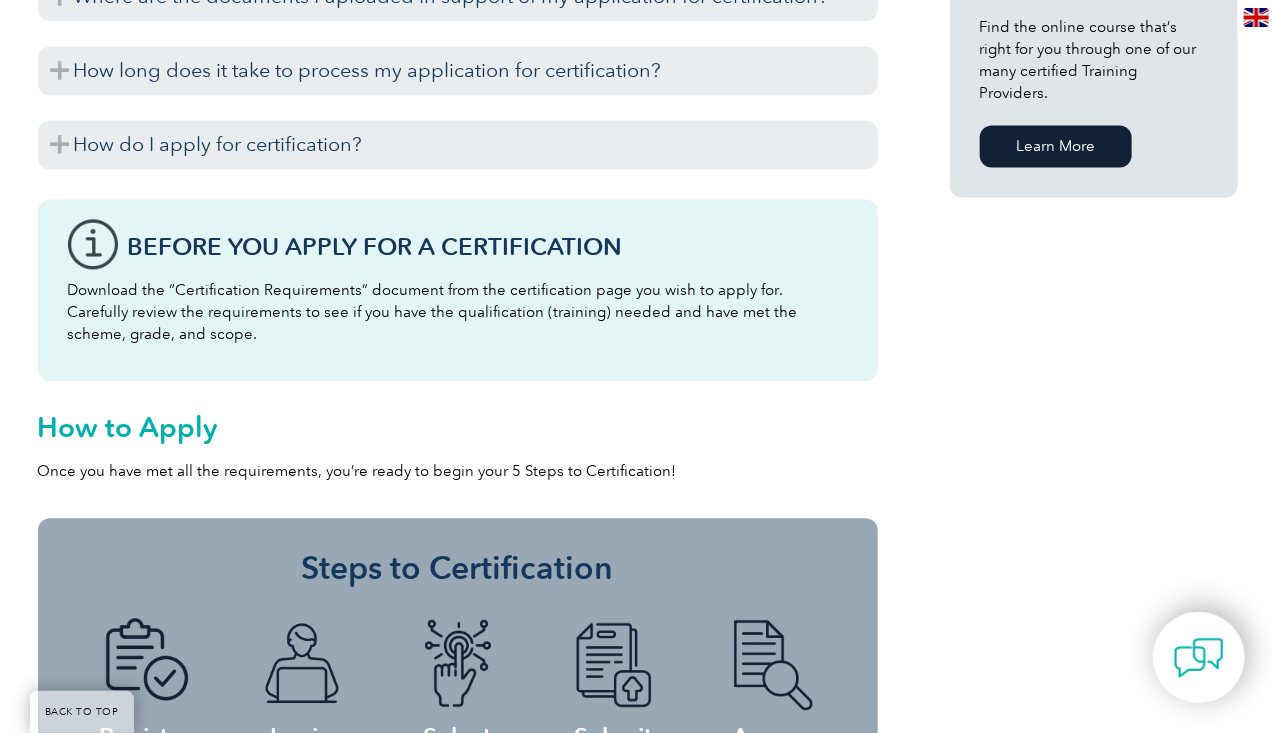 scroll, scrollTop: 1800, scrollLeft: 0, axis: vertical 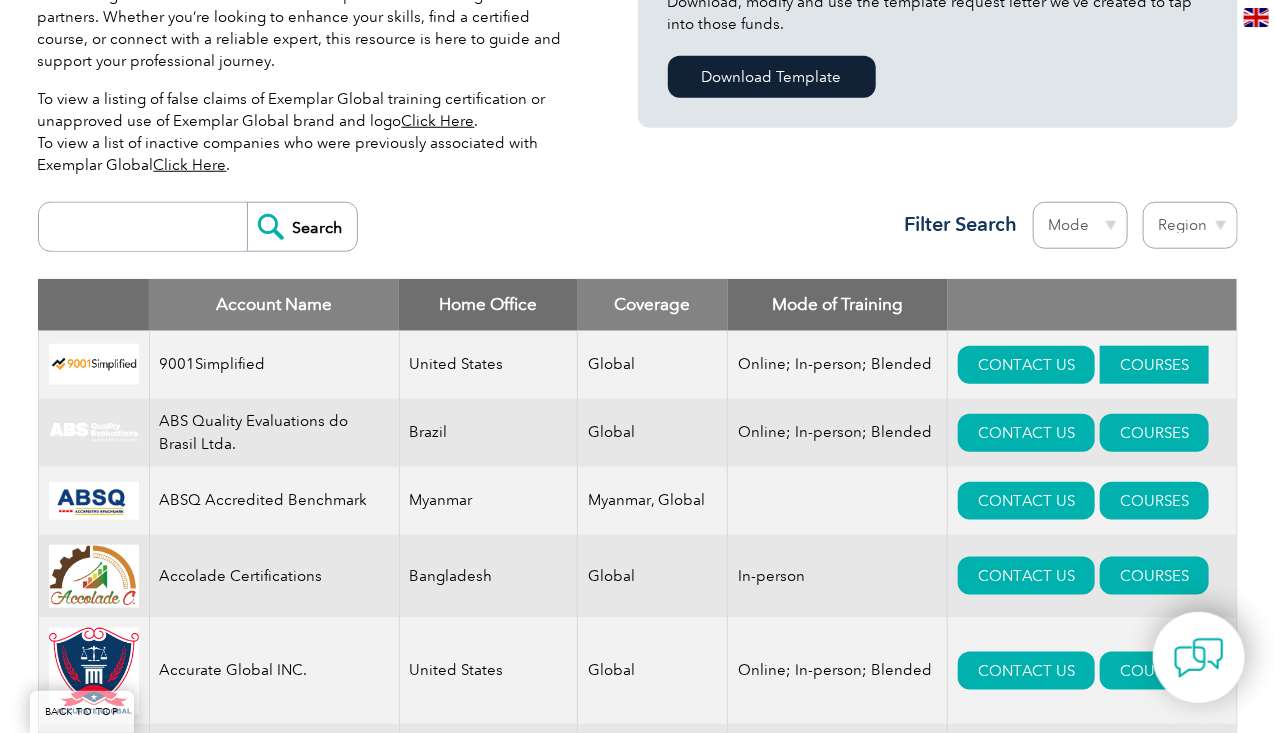 click on "COURSES" at bounding box center (1154, 365) 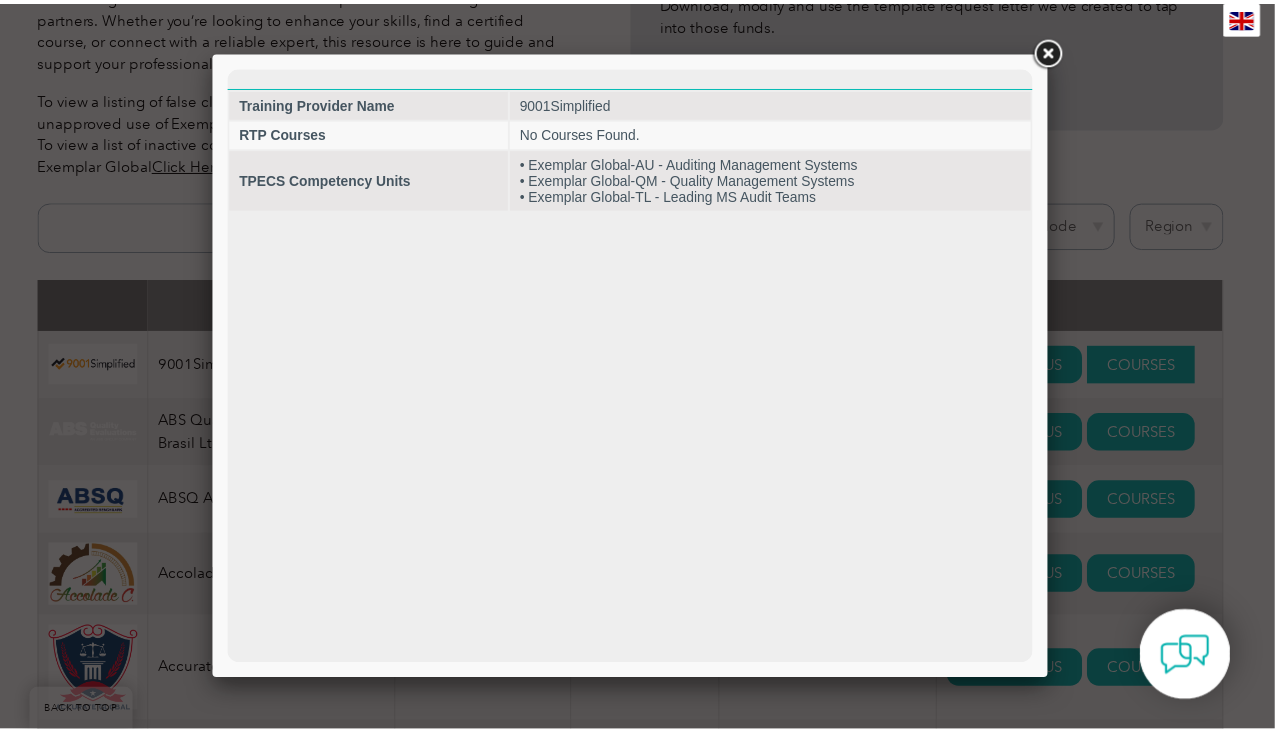 scroll, scrollTop: 0, scrollLeft: 0, axis: both 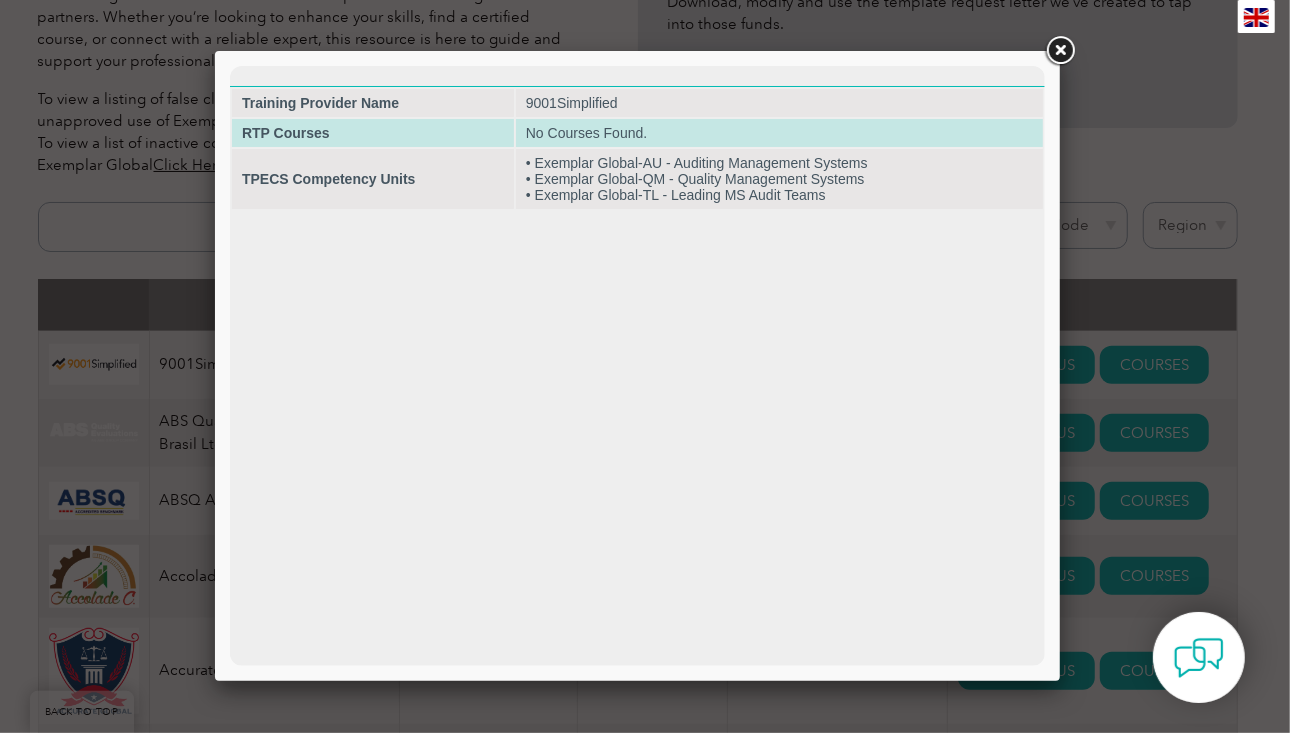 click on "No Courses Found." at bounding box center (778, 132) 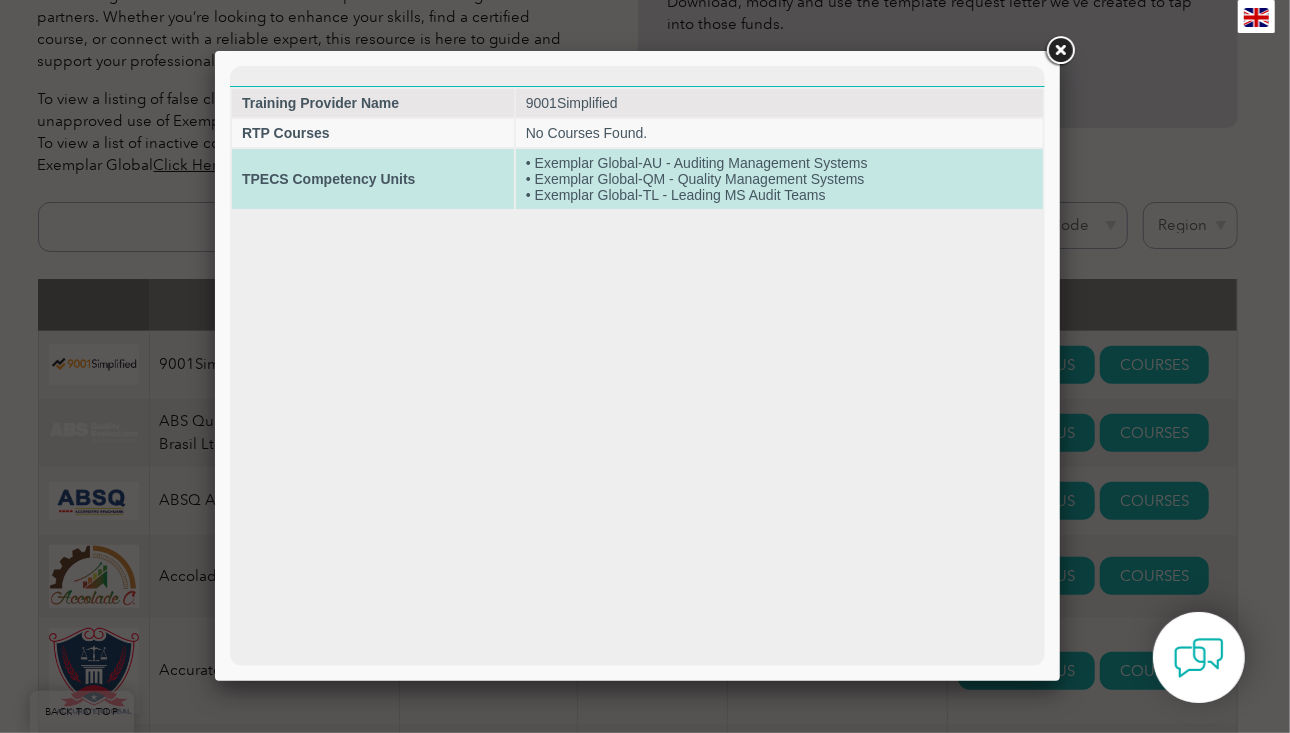 drag, startPoint x: 585, startPoint y: 162, endPoint x: 1275, endPoint y: 123, distance: 691.1013 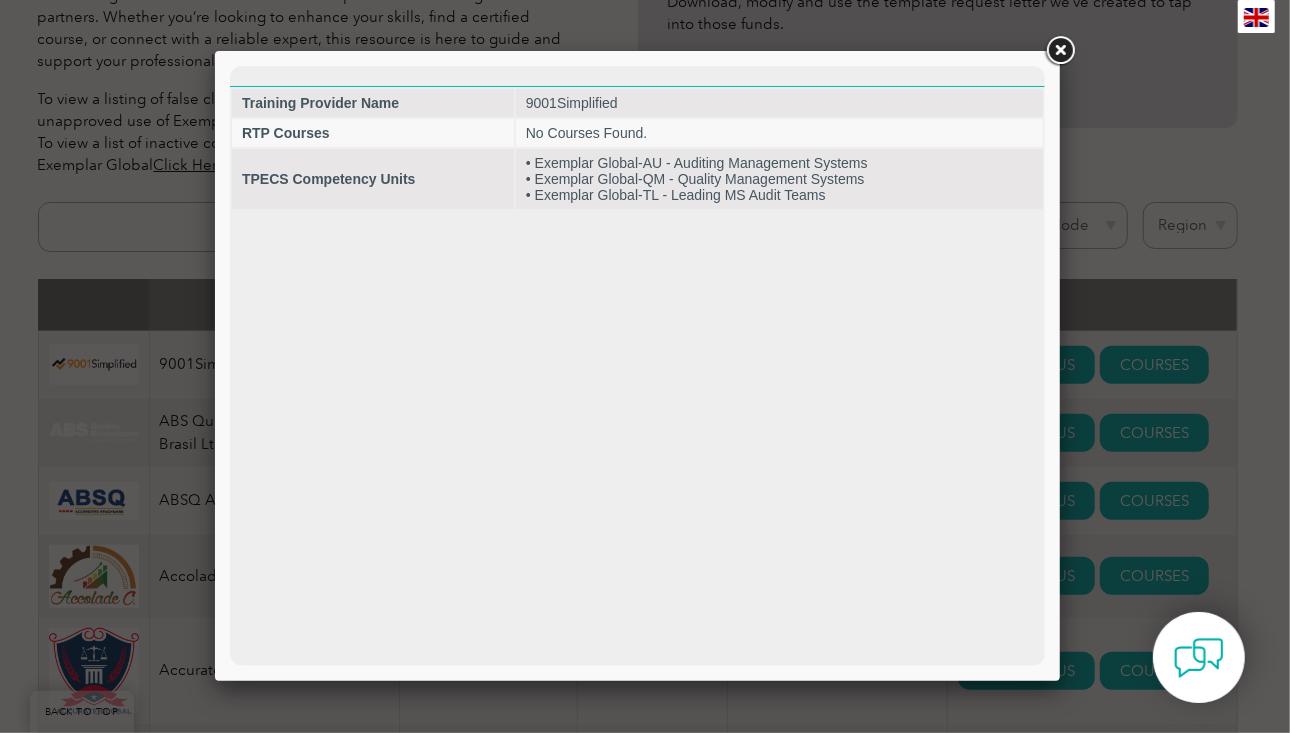 click at bounding box center [1060, 51] 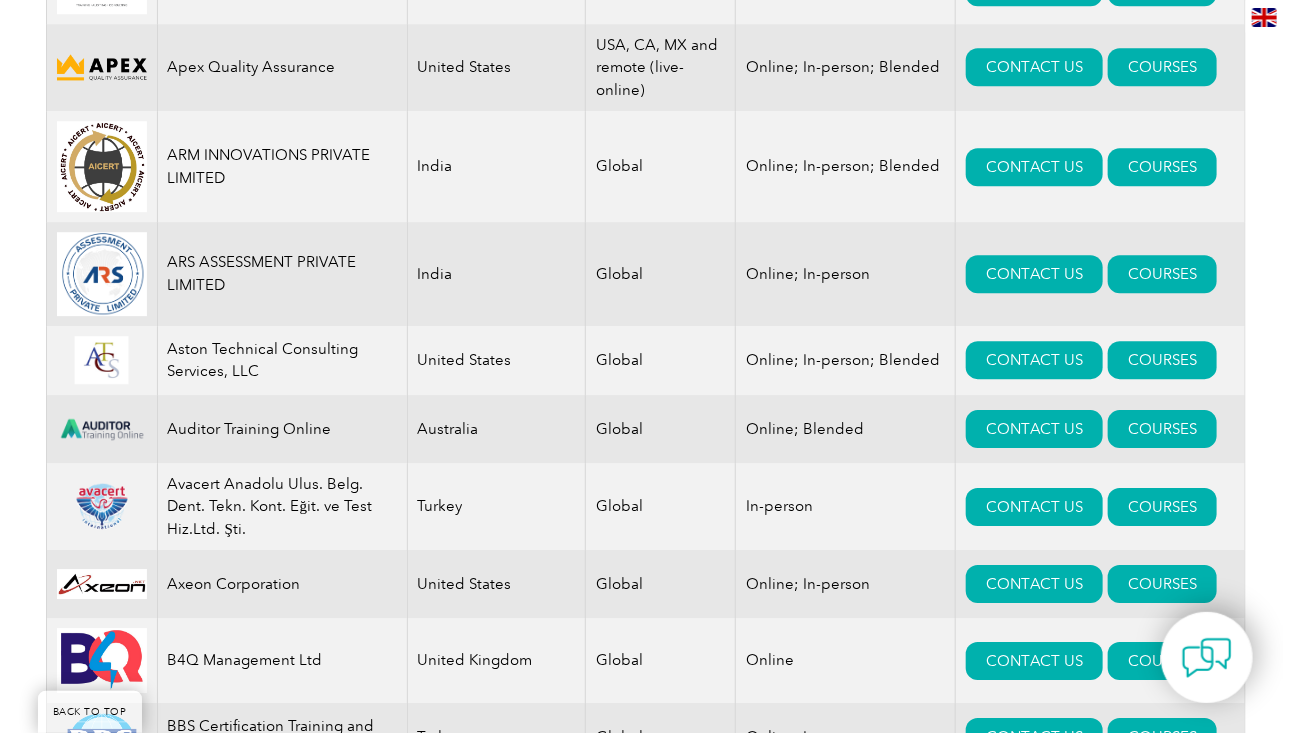 scroll, scrollTop: 5708, scrollLeft: 0, axis: vertical 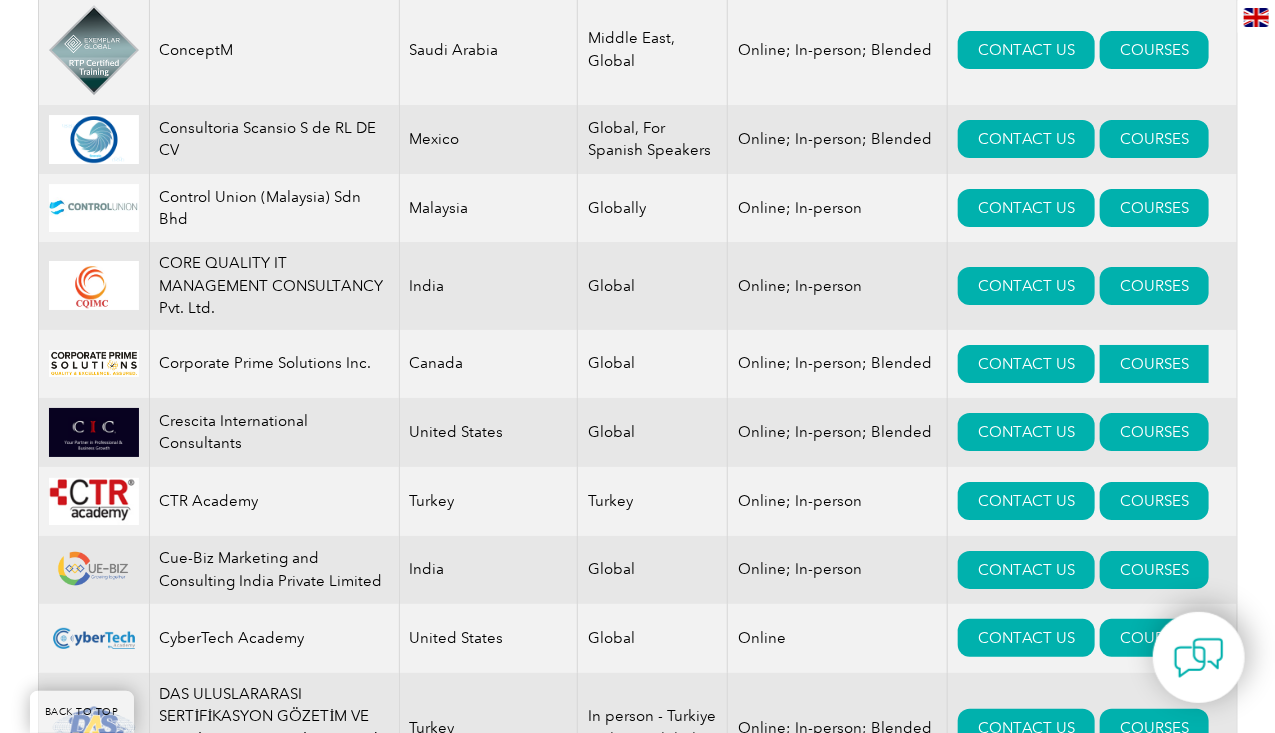 click on "COURSES" at bounding box center [1154, 364] 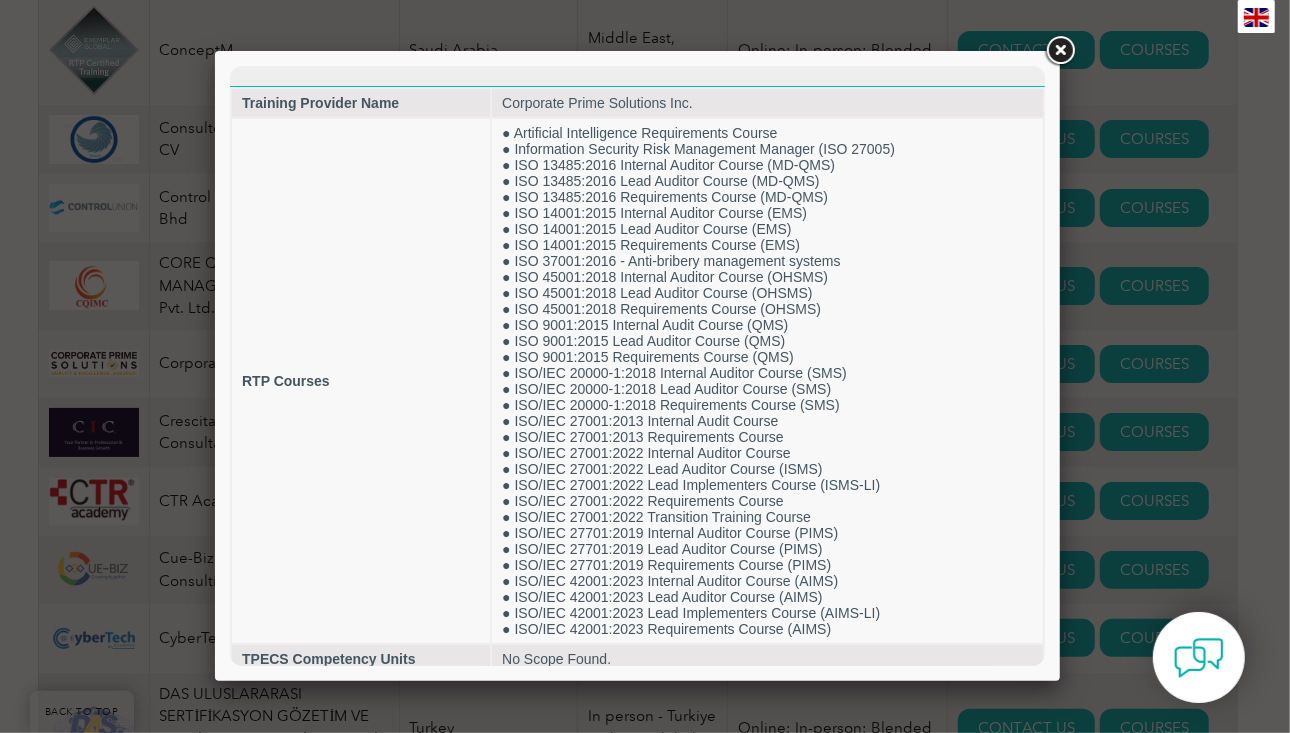 scroll, scrollTop: 0, scrollLeft: 0, axis: both 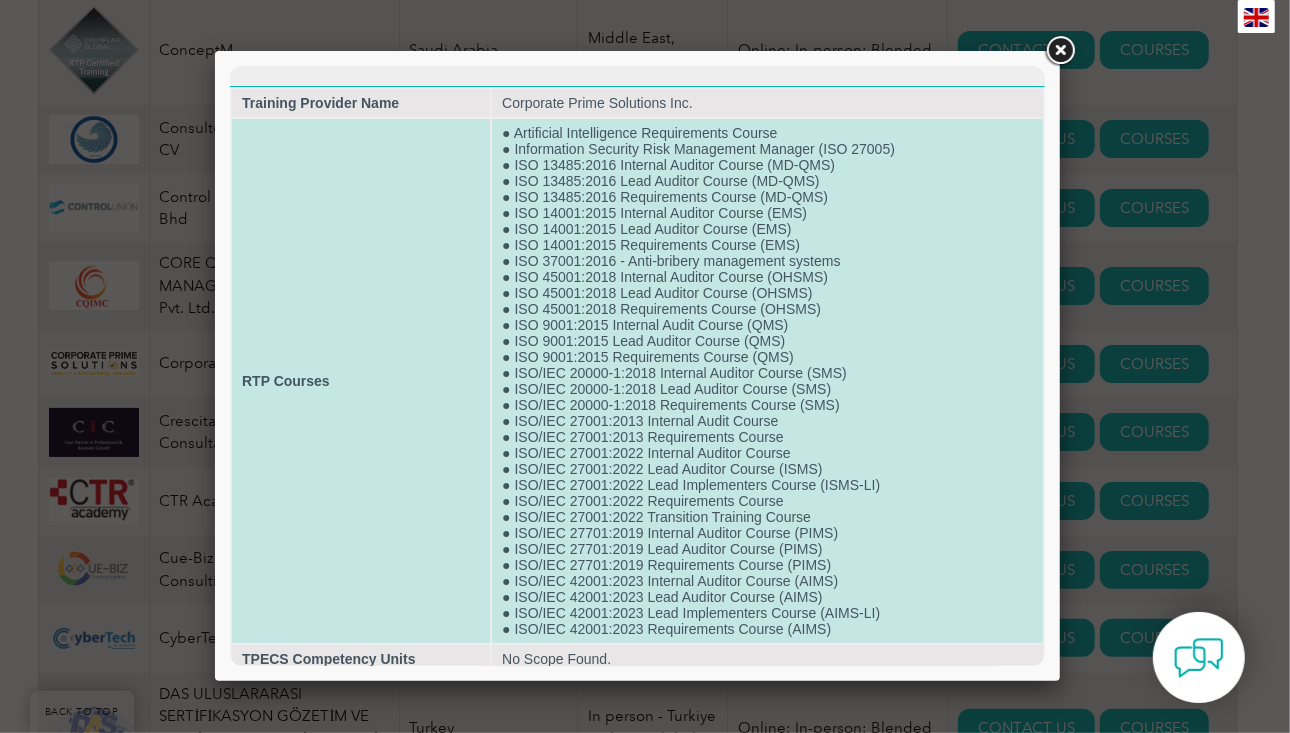 click on "● Artificial Intelligence Requirements Course ● Information Security Risk Management Manager (ISO 27005) ● ISO 13485:2016 Internal Auditor Course (MD-QMS) ● ISO 13485:2016 Lead Auditor Course (MD-QMS) ● ISO 13485:2016 Requirements Course (MD-QMS) ● ISO 14001:2015 Internal Auditor Course (EMS) ● ISO 14001:2015 Lead Auditor Course (EMS) ● ISO 14001:2015 Requirements Course (EMS) ● ISO 37001:2016 - Anti-bribery management systems ● ISO 45001:2018 Internal Auditor Course (OHSMS) ● ISO 45001:2018 Lead Auditor Course (OHSMS) ● ISO 45001:2018 Requirements Course (OHSMS) ● ISO 9001:2015 Internal Audit Course (QMS) ● ISO 9001:2015 Lead Auditor Course (QMS) ● ISO 9001:2015 Requirements Course (QMS) ● ISO/IEC 20000-1:2018 Internal Auditor Course (SMS) ● ISO/IEC 20000-1:2018 Lead Auditor Course (SMS) ● ISO/IEC 20000-1:2018 Requirements Course (SMS) ● ISO/IEC 27001:2013 Internal Audit Course ● ISO/IEC 27001:2013 Requirements Course ● ISO/IEC 27001:2022 Internal Auditor Course" at bounding box center (766, 380) 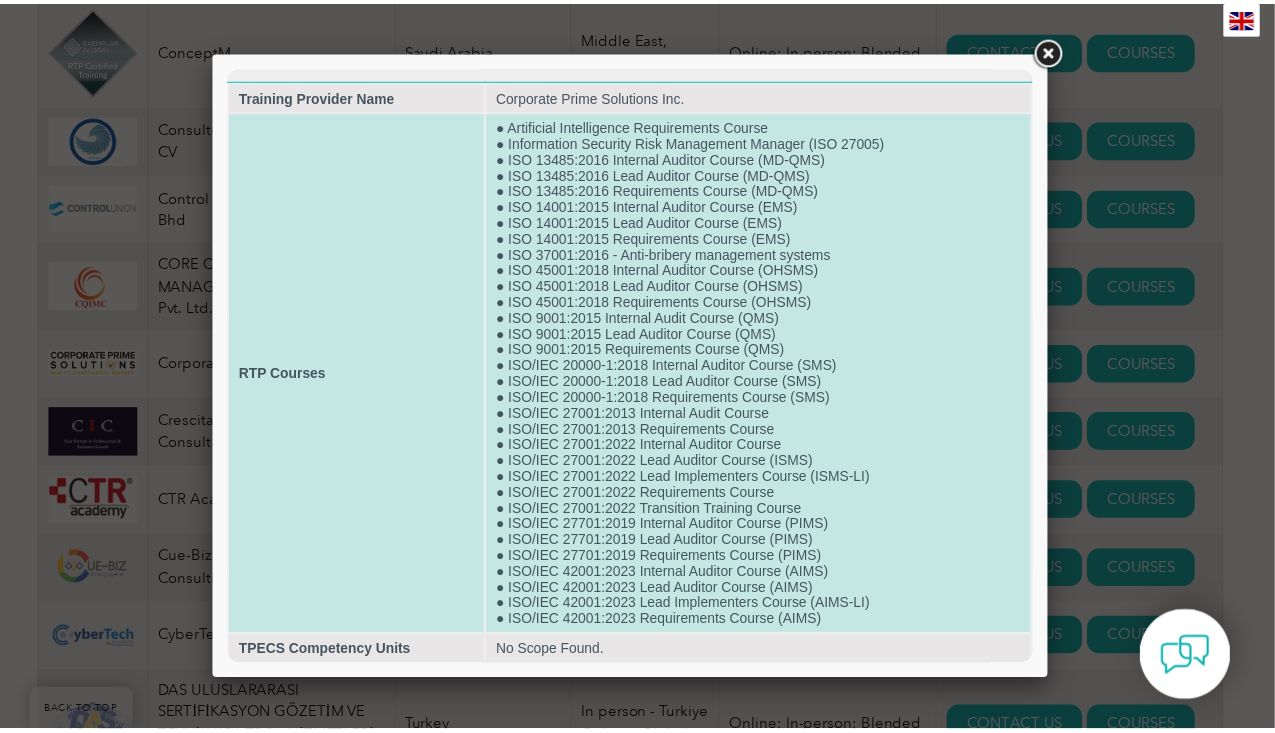 scroll, scrollTop: 0, scrollLeft: 0, axis: both 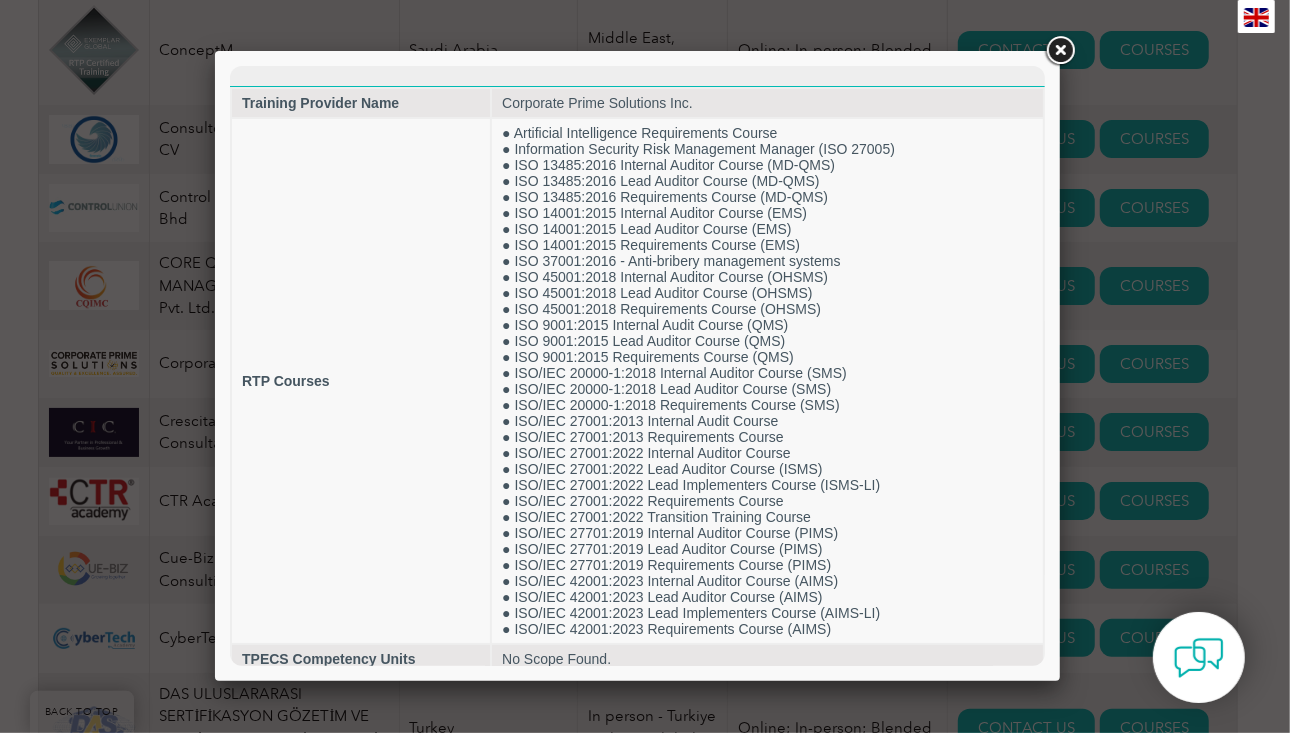 click at bounding box center (1060, 51) 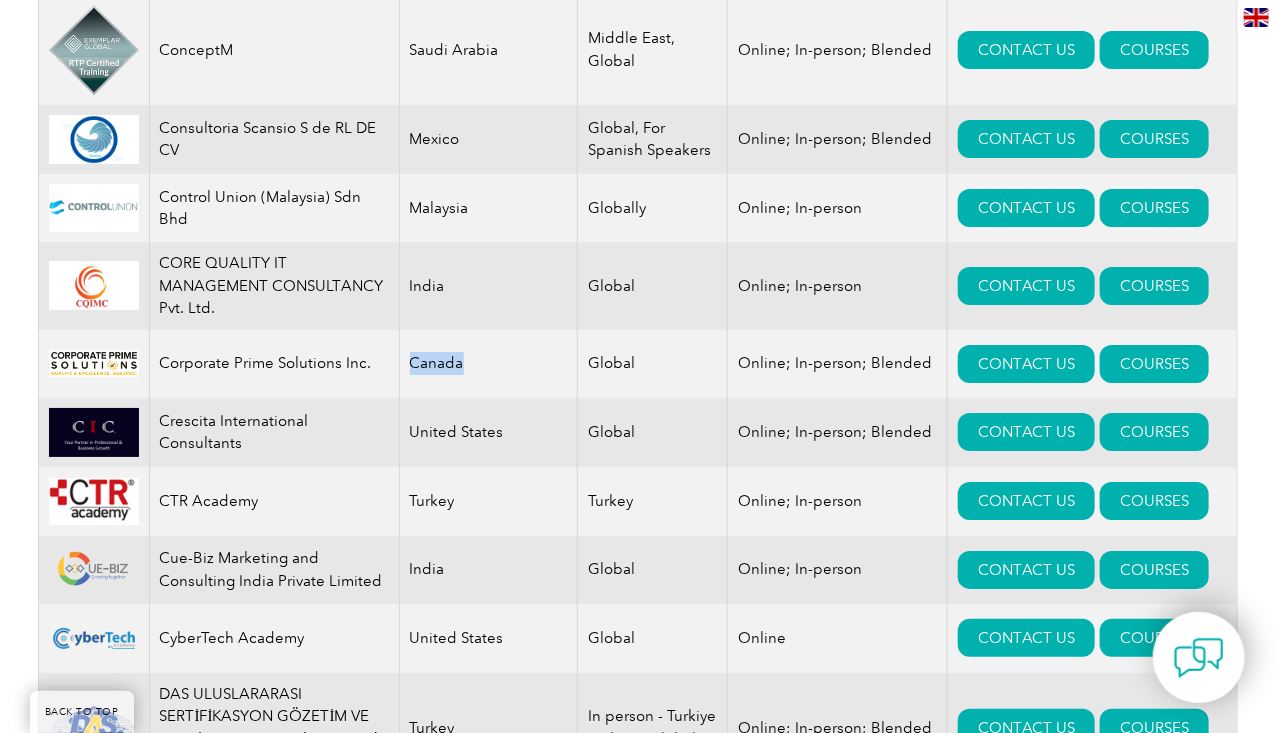click at bounding box center [94, 363] 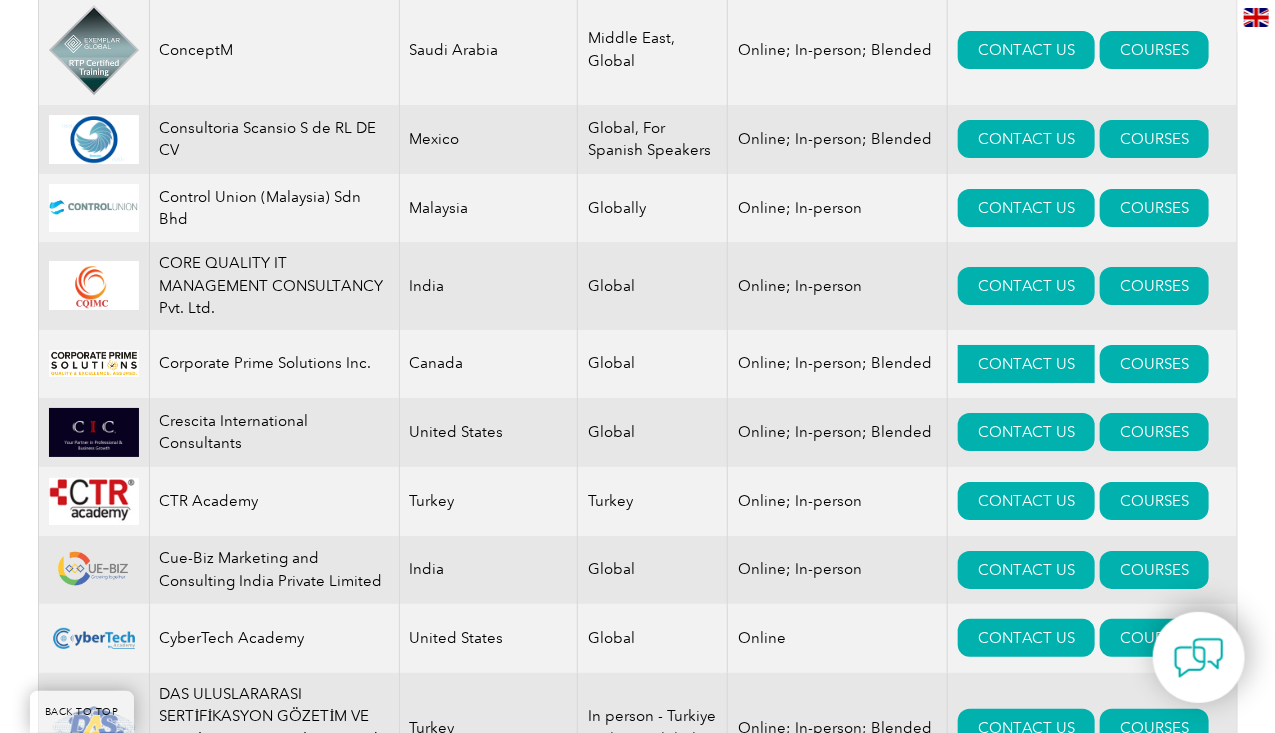 click on "CONTACT US" at bounding box center [1026, 364] 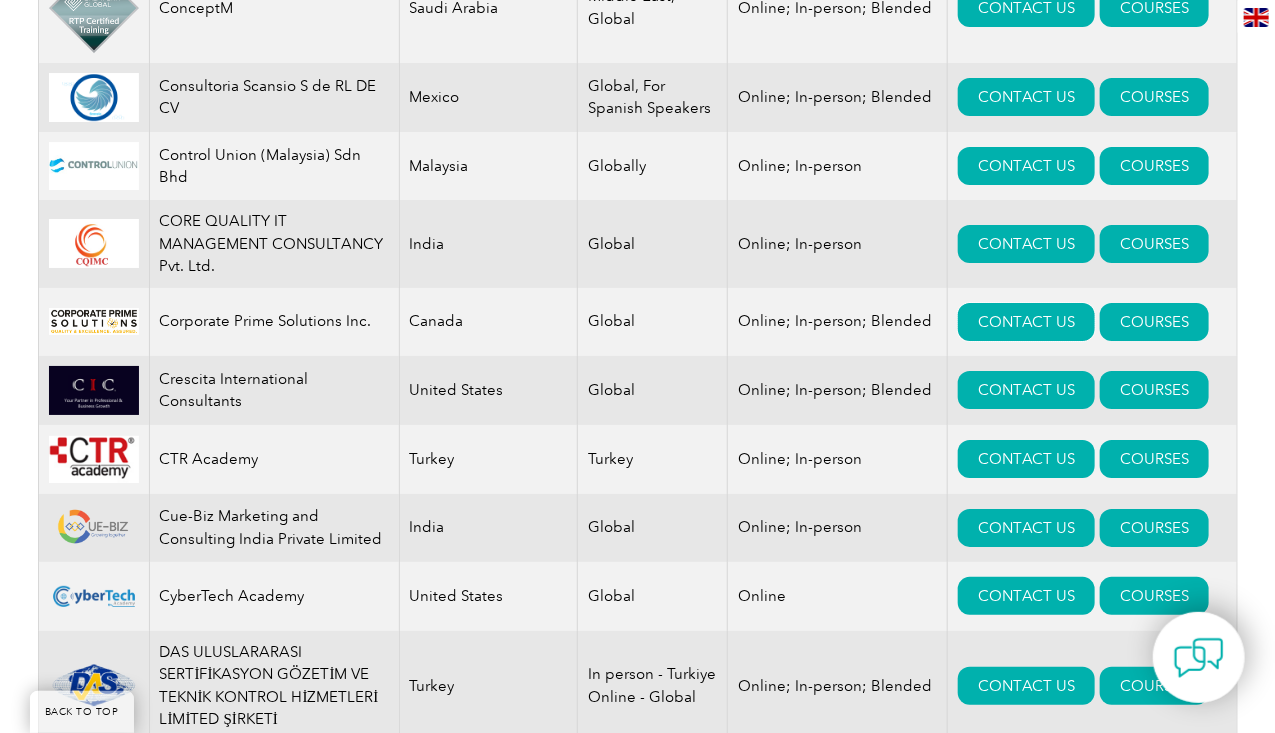 scroll, scrollTop: 5808, scrollLeft: 0, axis: vertical 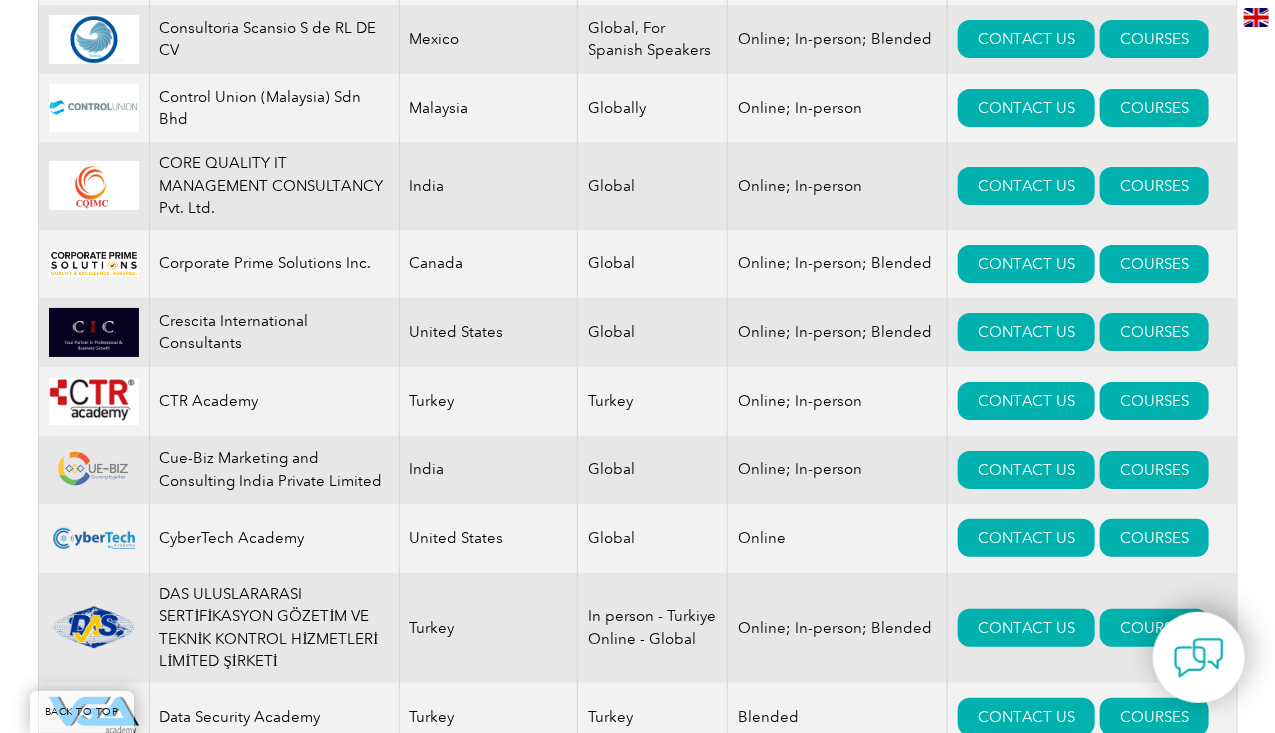 click at bounding box center [94, 538] 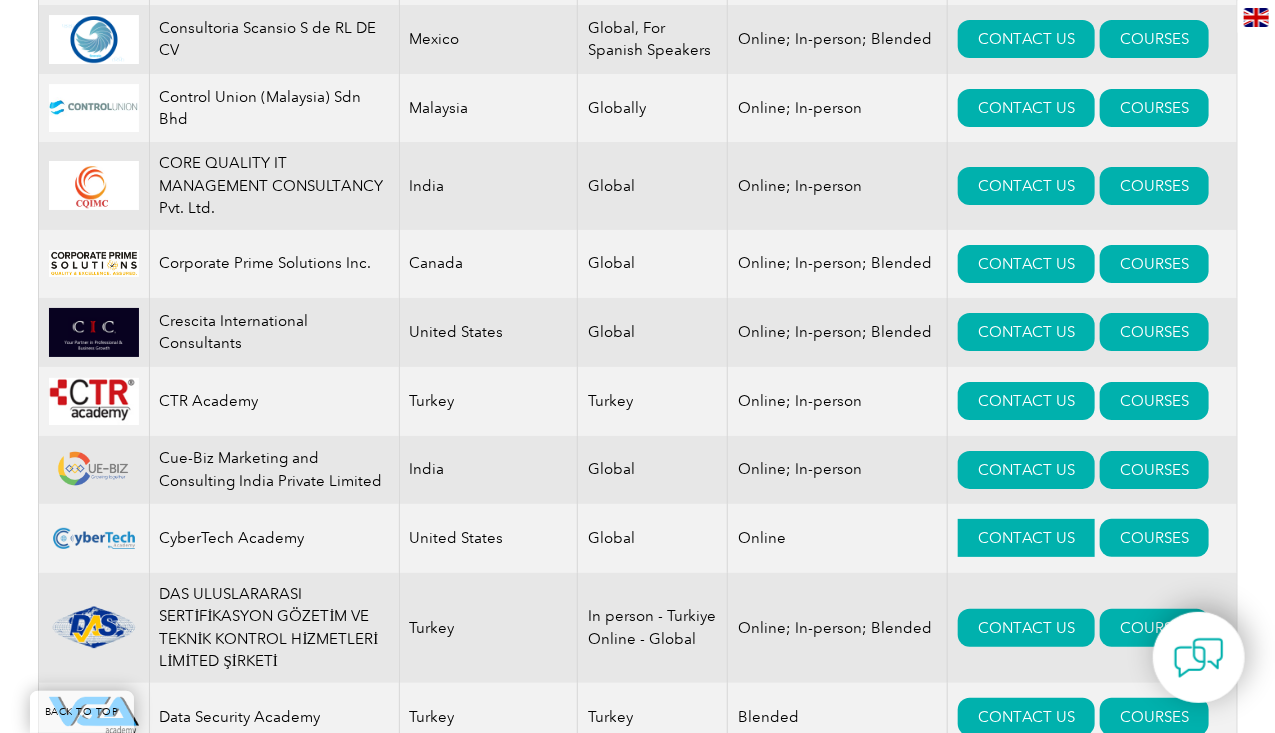 click on "CONTACT US" at bounding box center (1026, 538) 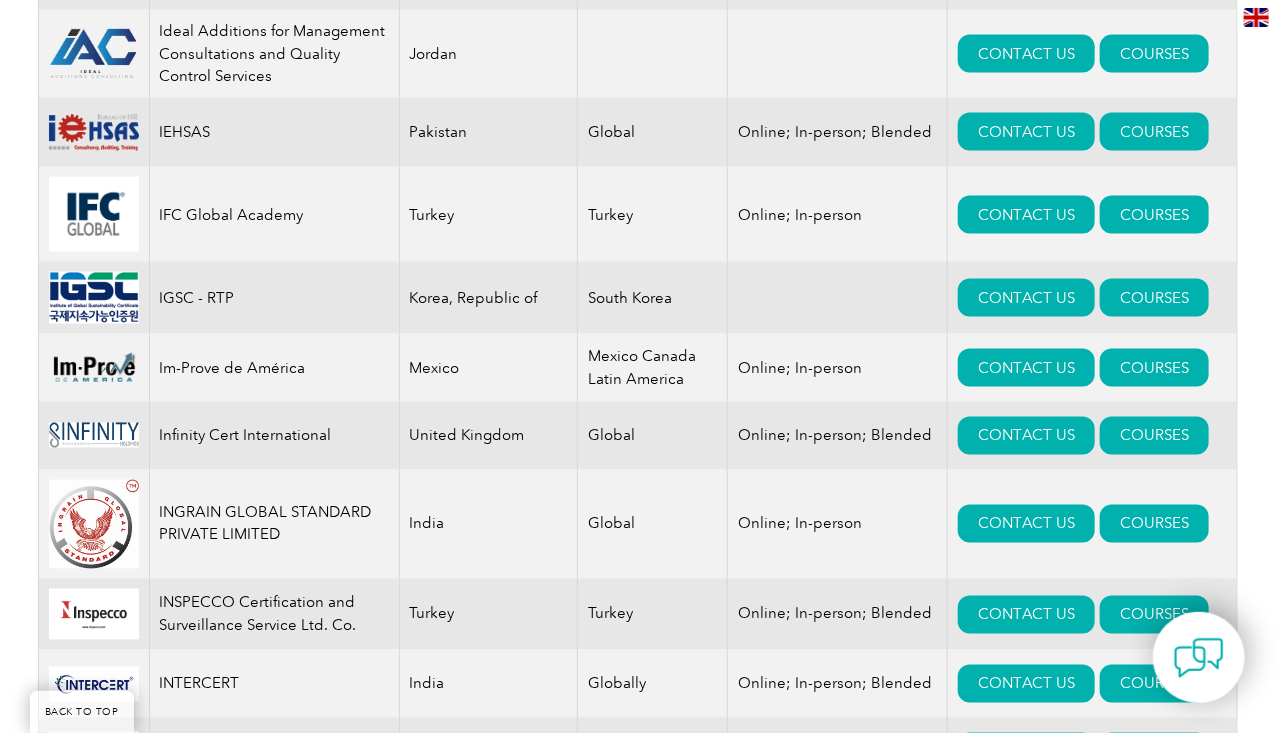 scroll, scrollTop: 11529, scrollLeft: 0, axis: vertical 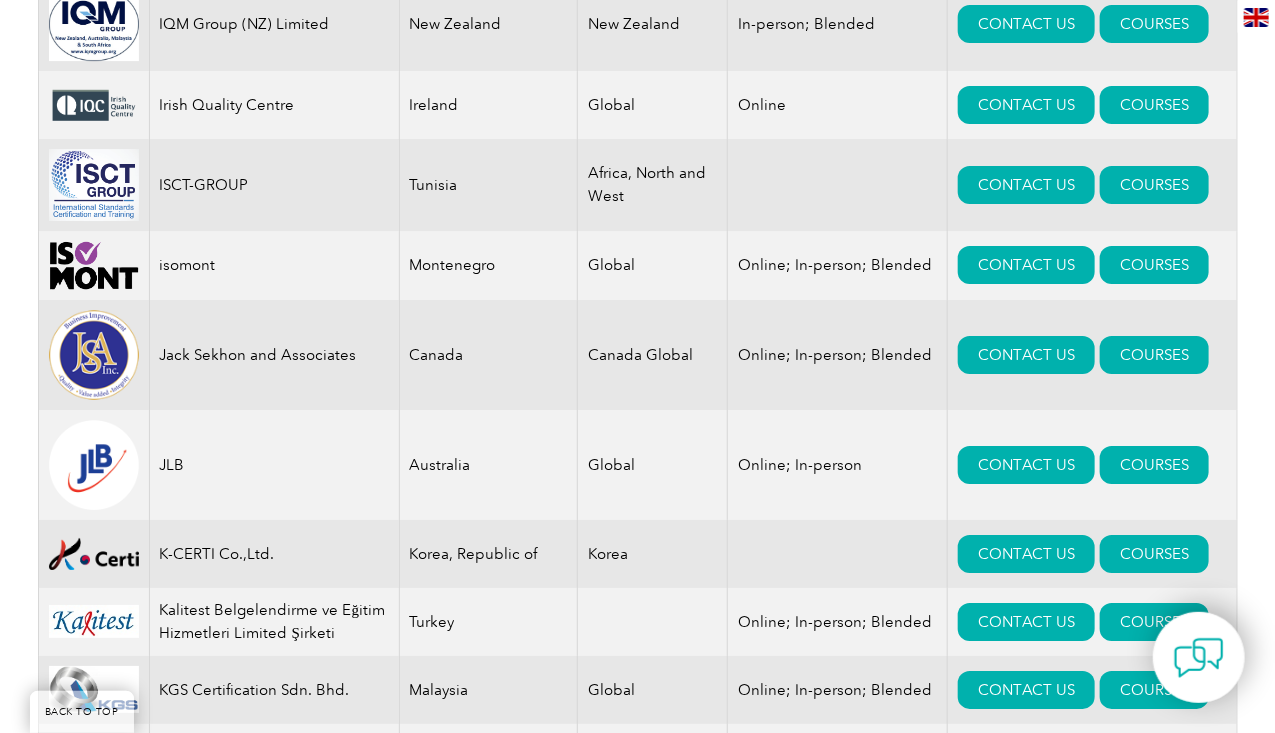 click at bounding box center (94, 355) 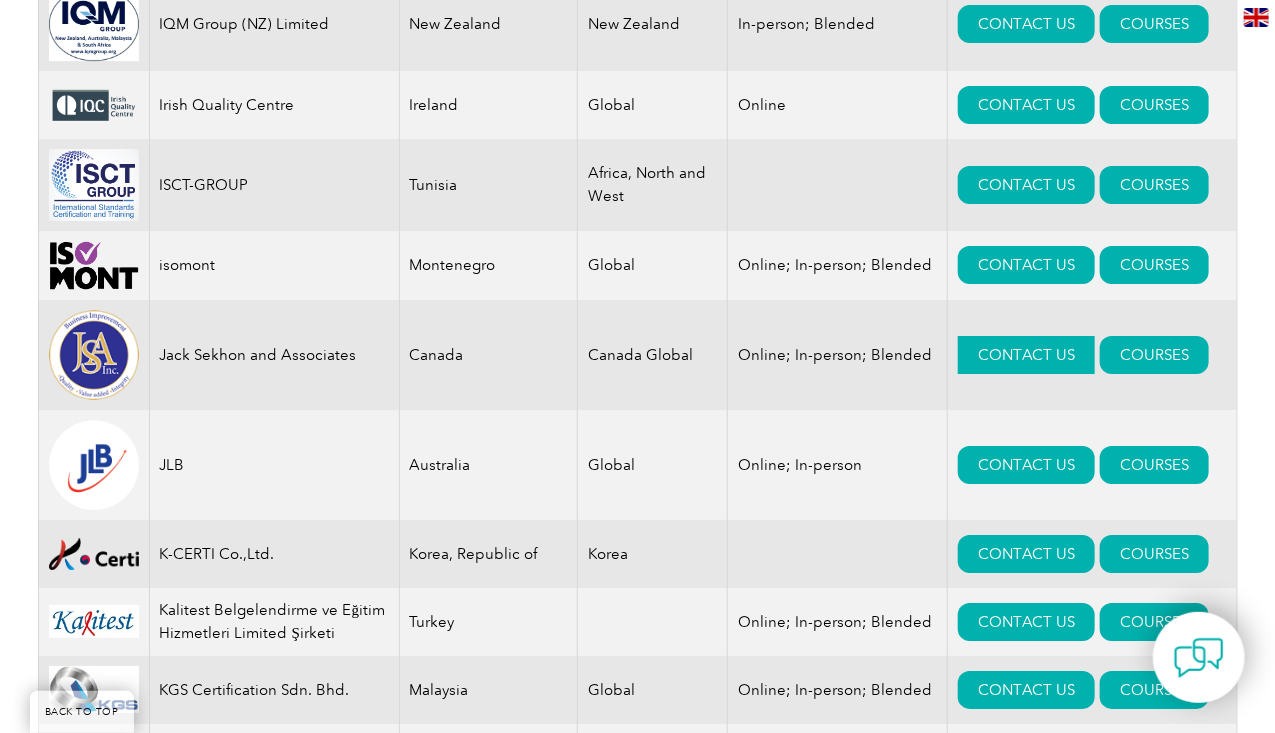 click on "CONTACT US" at bounding box center [1026, 355] 